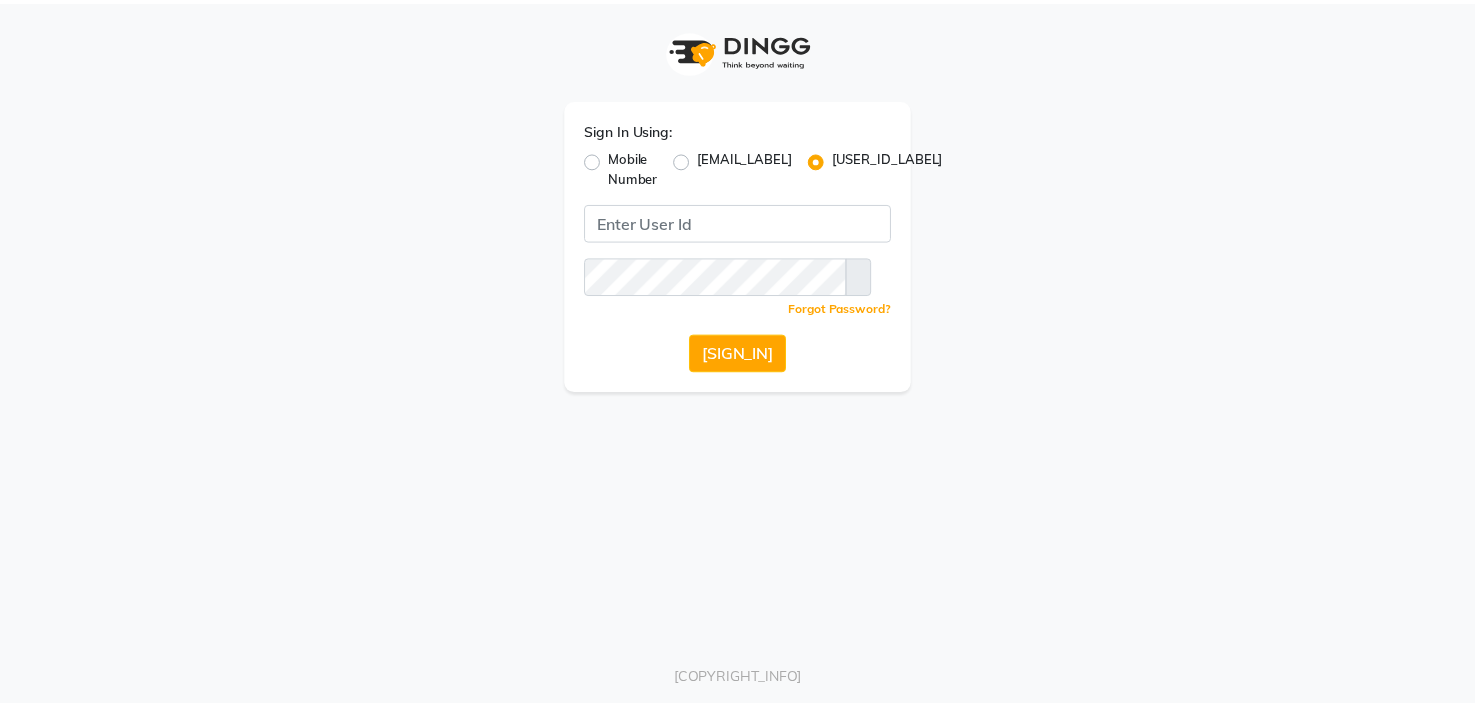 scroll, scrollTop: 0, scrollLeft: 0, axis: both 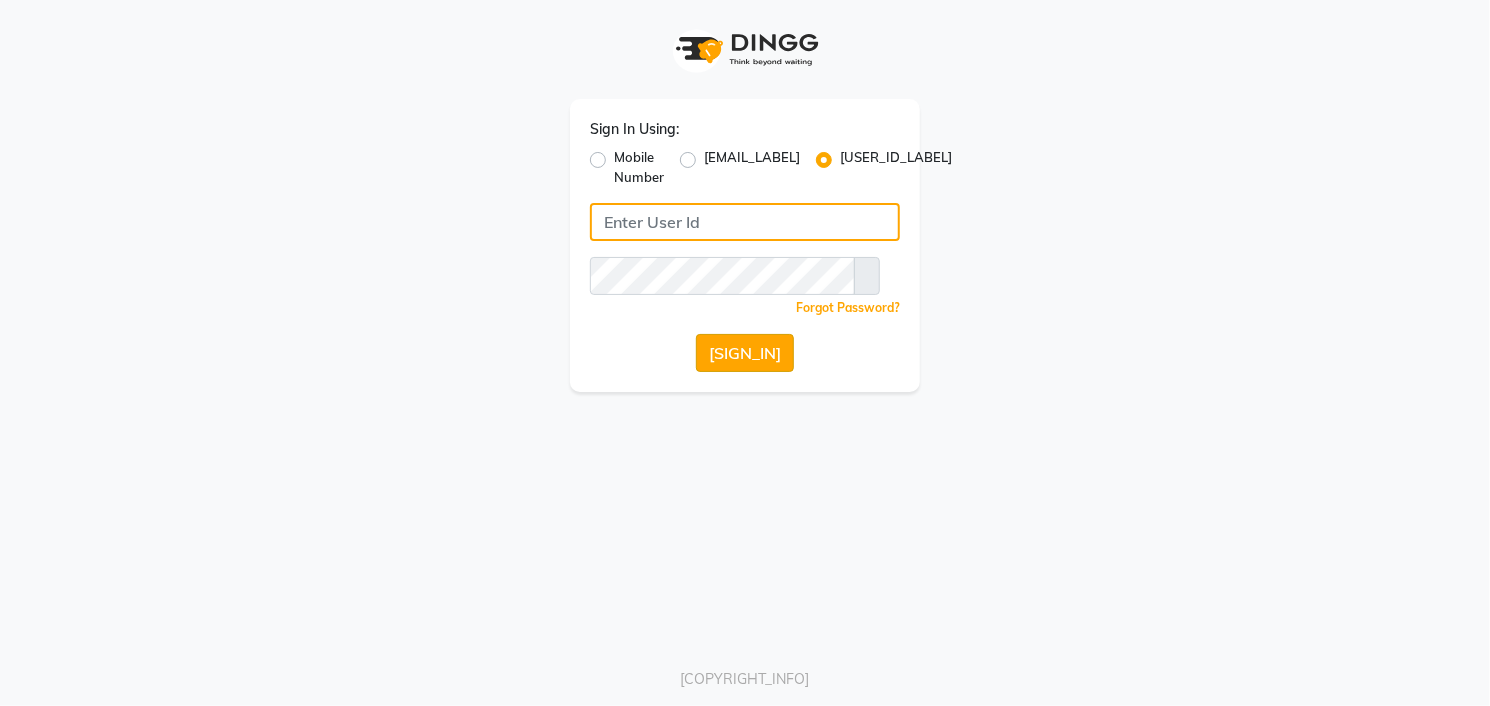 type on "[USERNAME]" 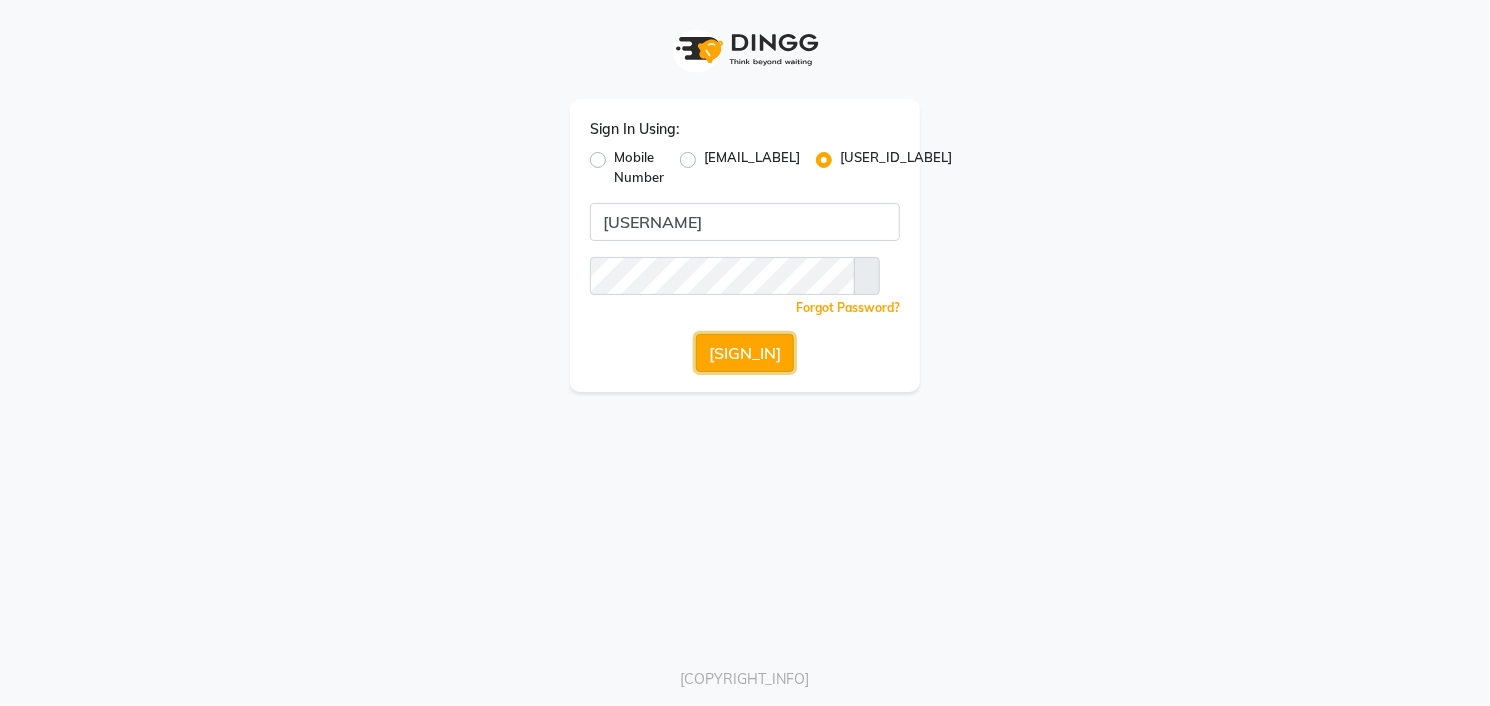 click on "[SIGN_IN]" at bounding box center [745, 353] 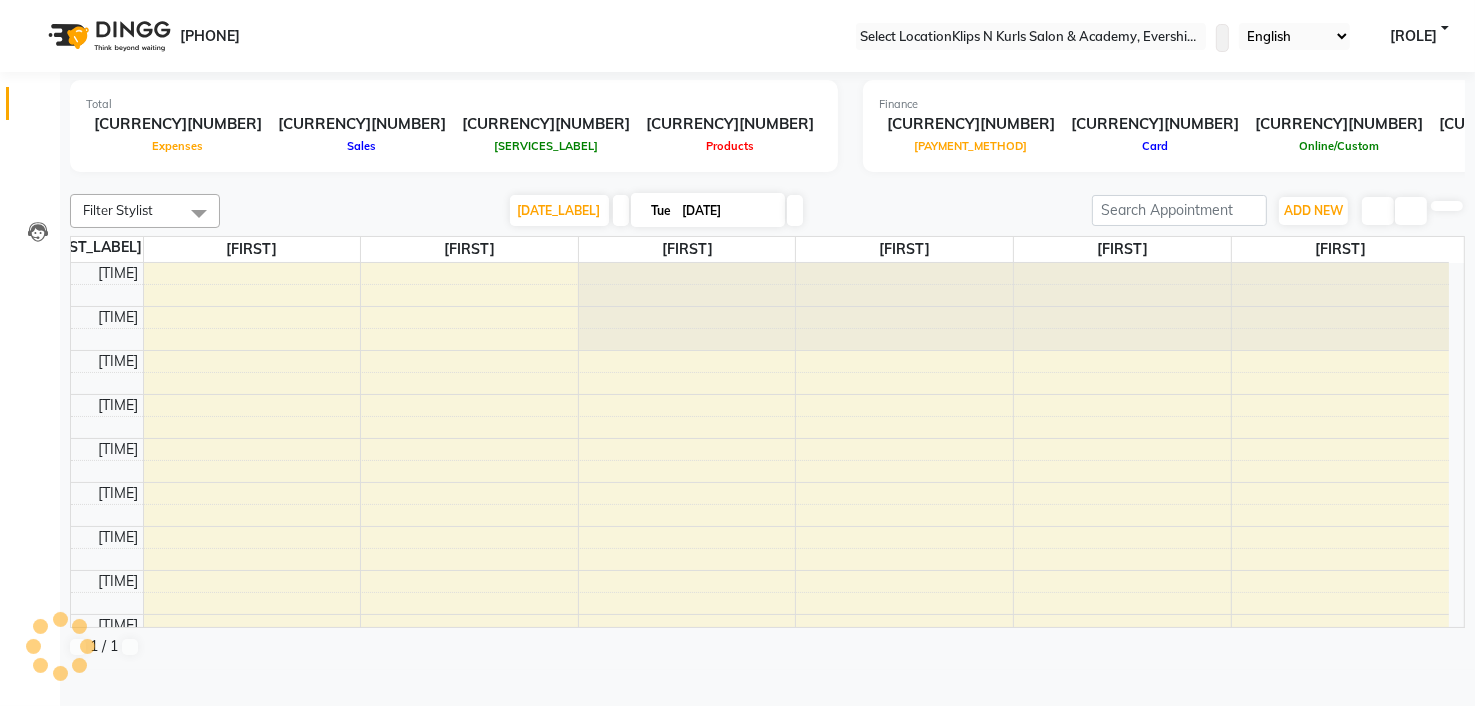 scroll, scrollTop: 0, scrollLeft: 0, axis: both 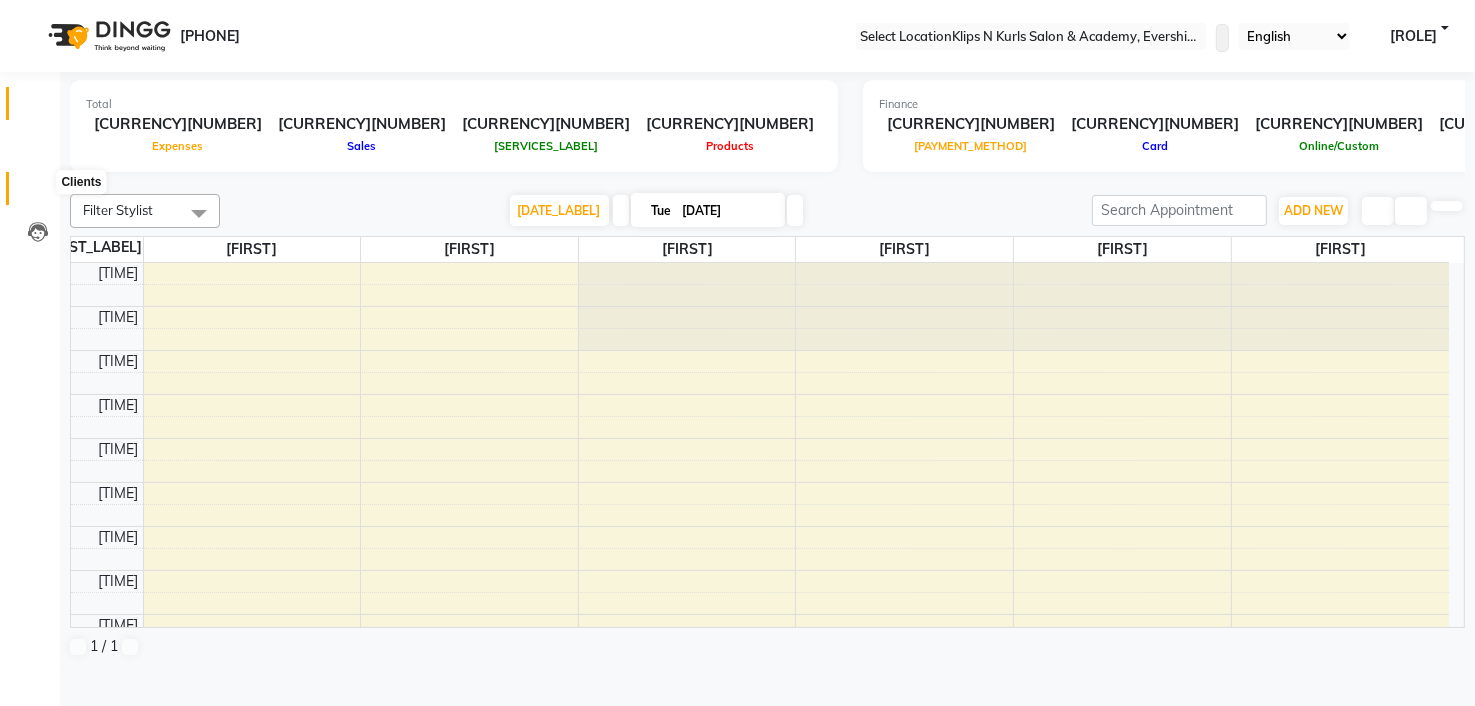 click at bounding box center (38, 193) 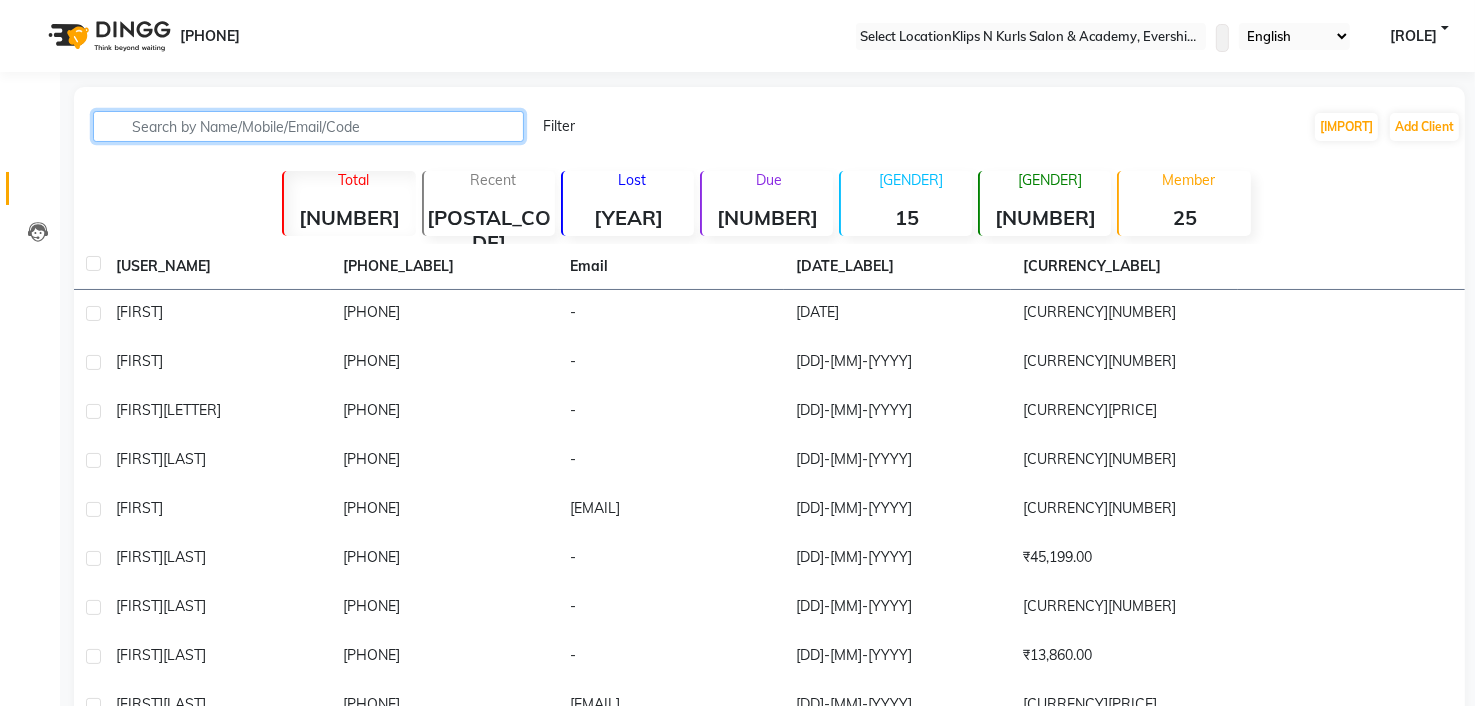 click at bounding box center (308, 126) 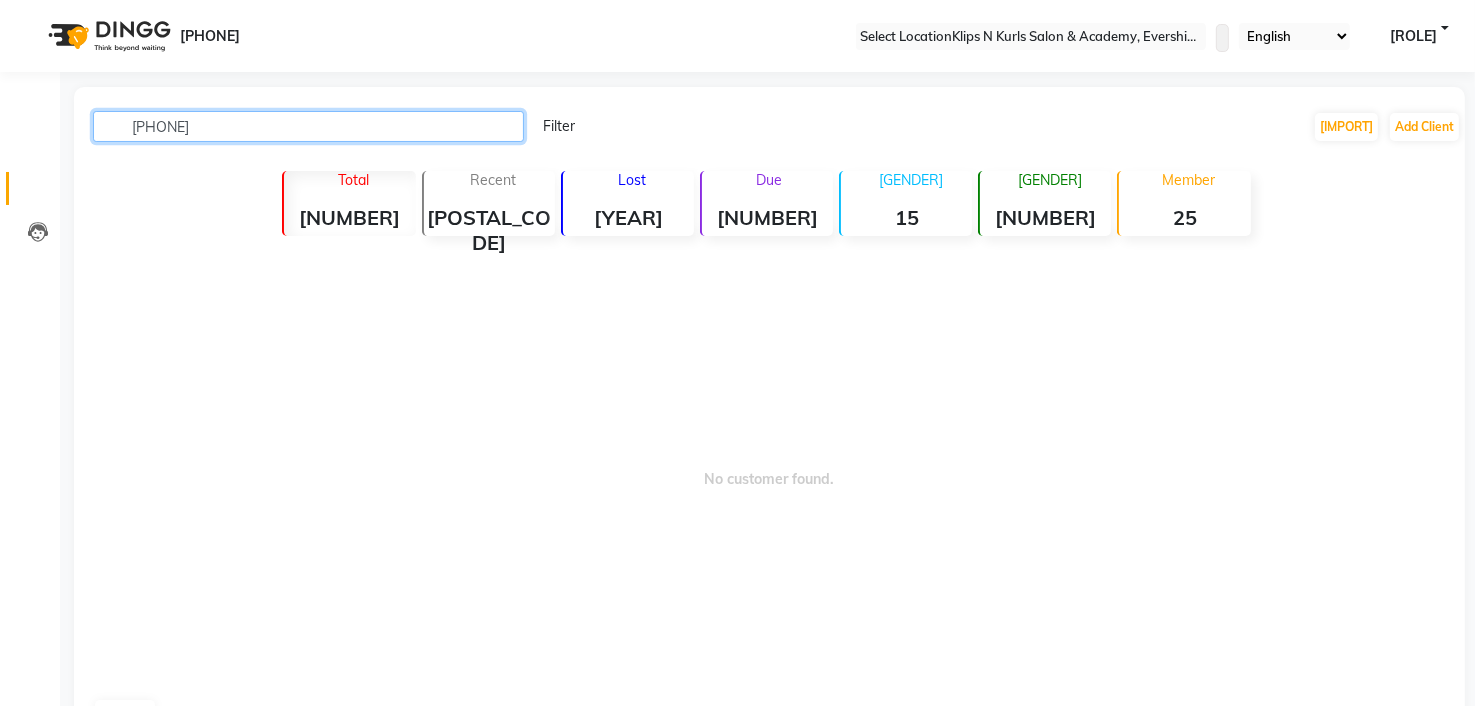 type on "[PHONE]" 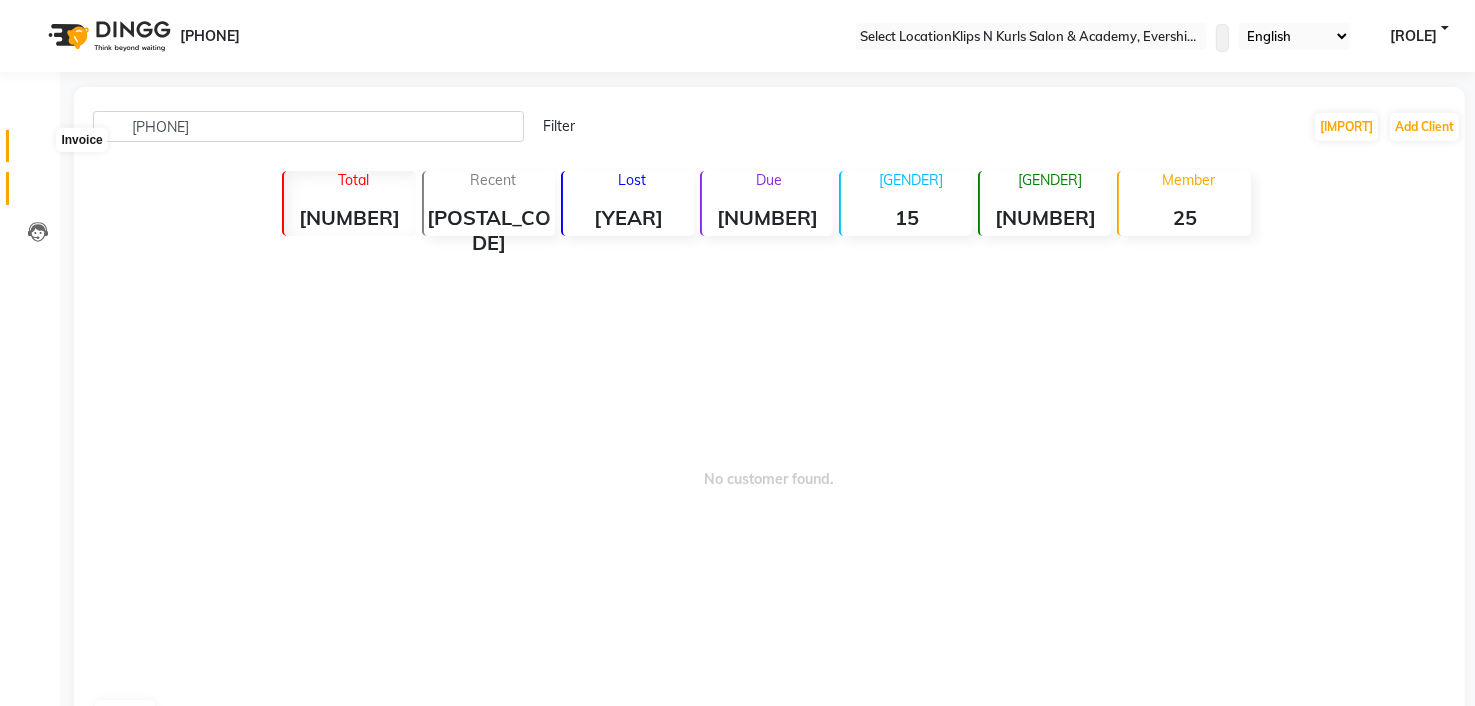 click at bounding box center [38, 151] 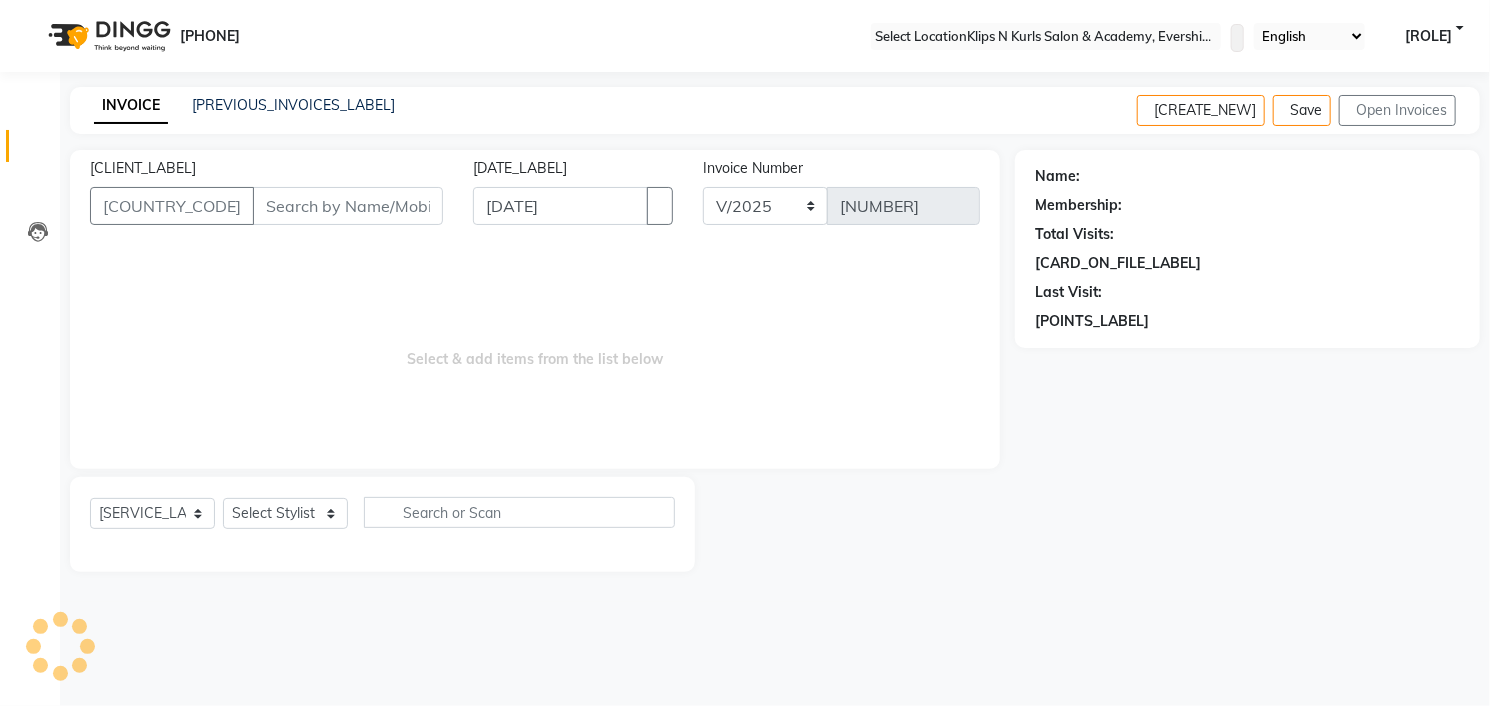 click on "[CLIENT_LABEL]" at bounding box center [348, 206] 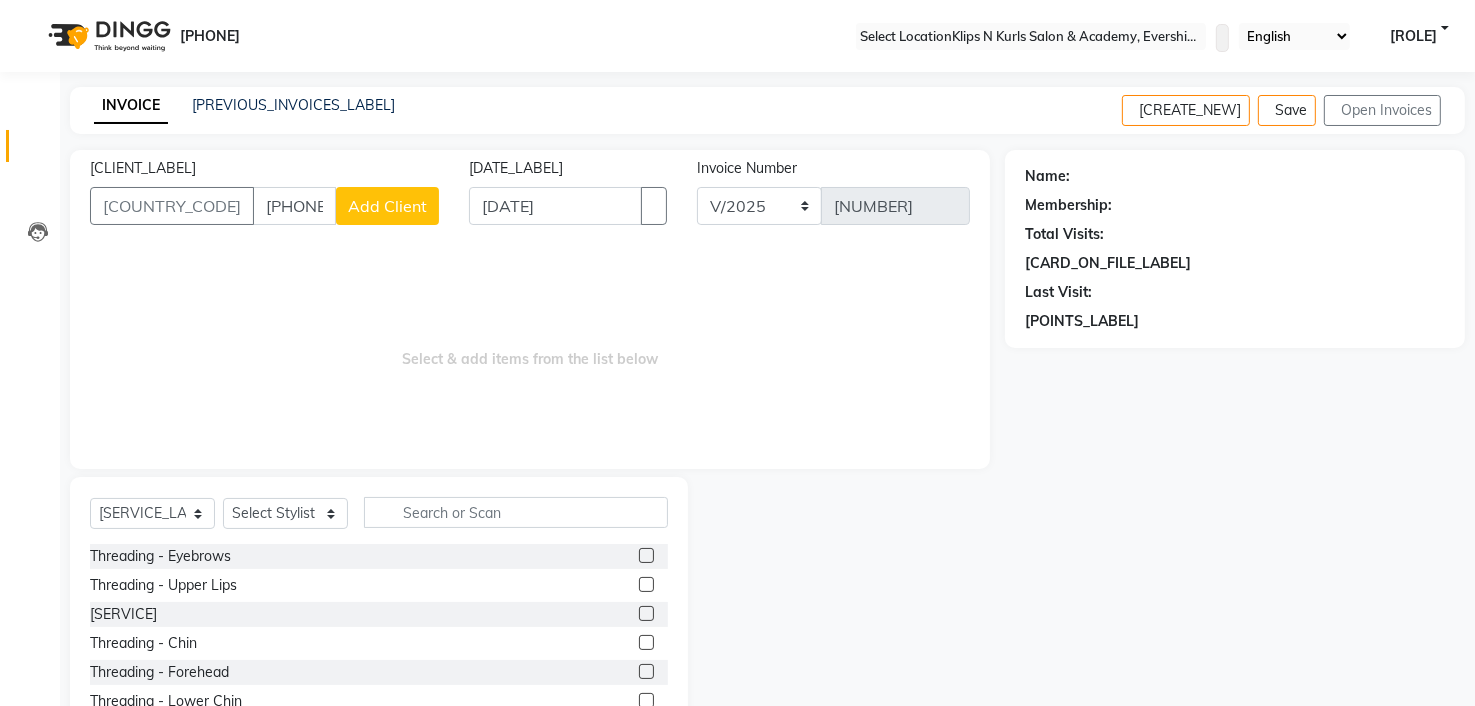 drag, startPoint x: 312, startPoint y: 199, endPoint x: 393, endPoint y: 216, distance: 82.764725 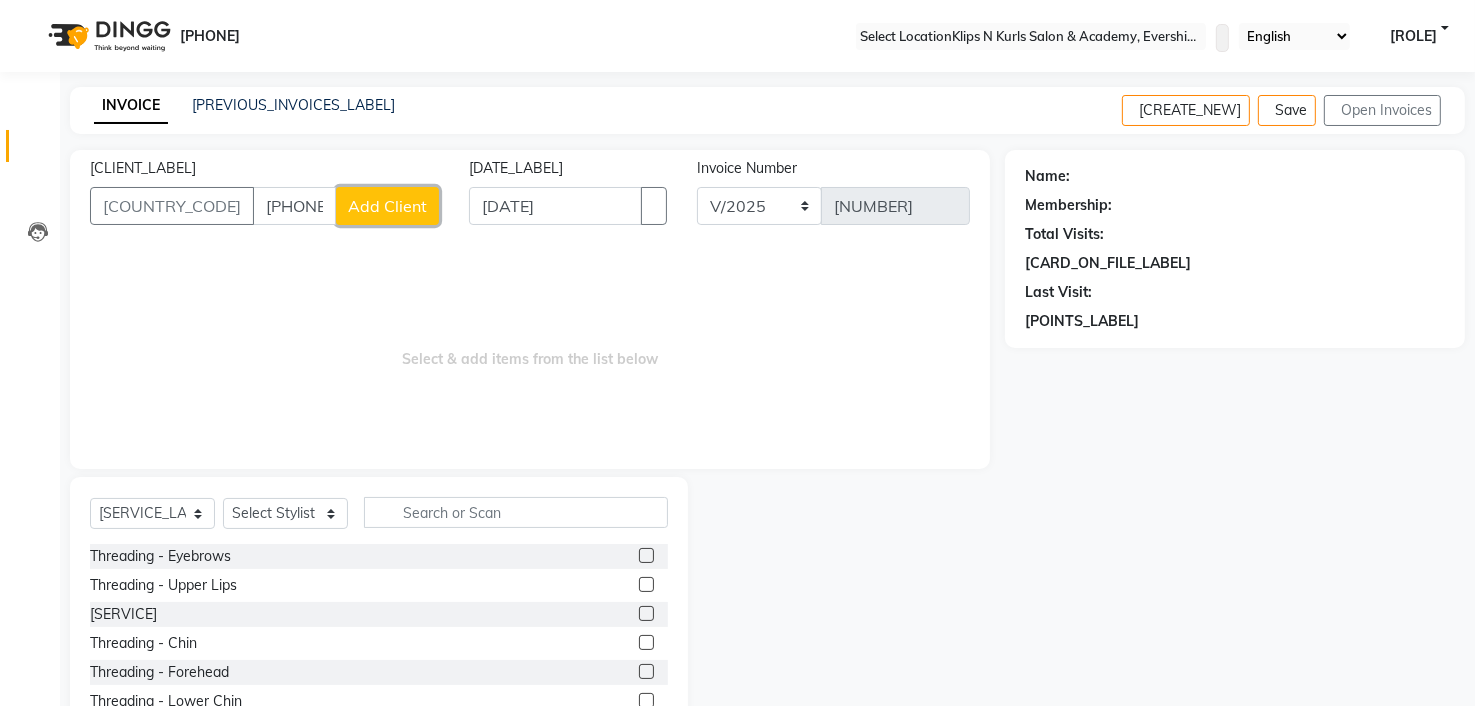click on "Add Client" at bounding box center (387, 206) 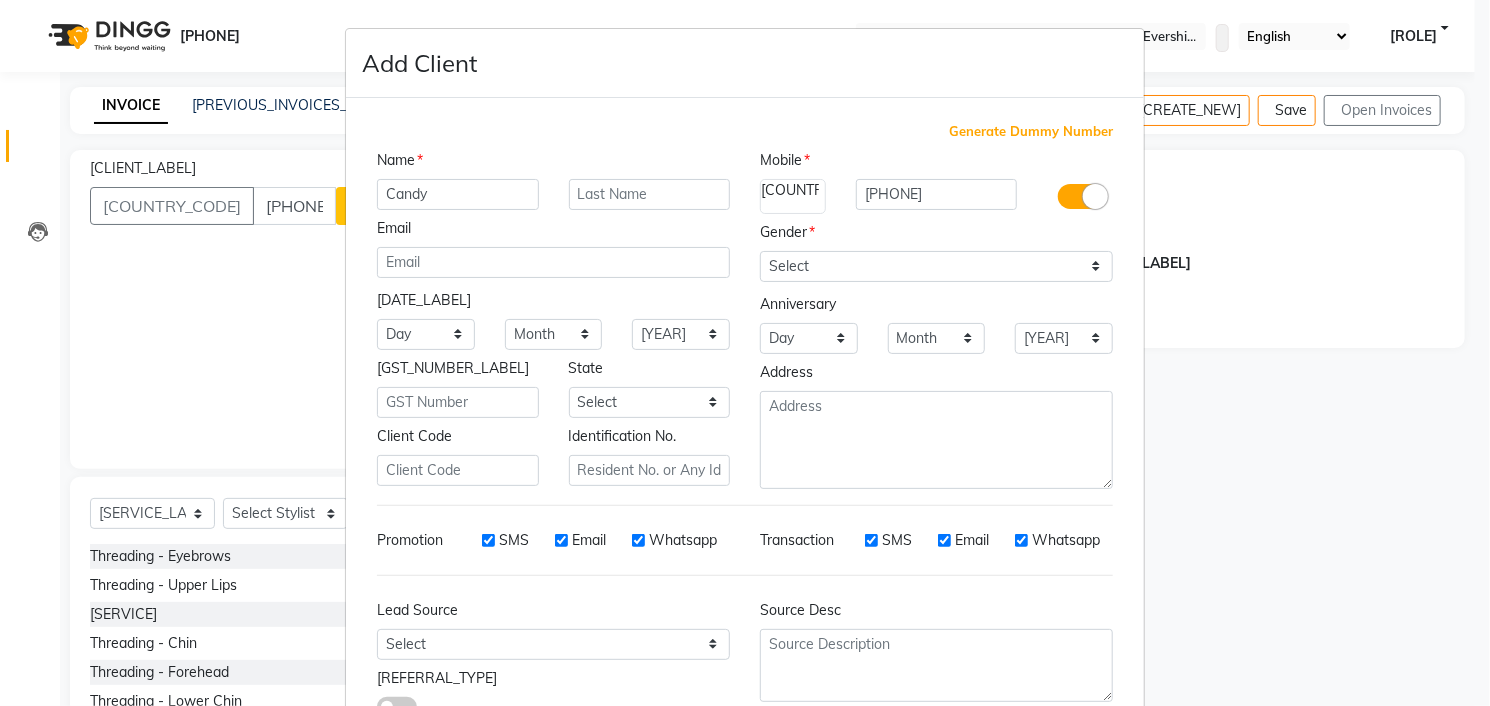 type on "Candy" 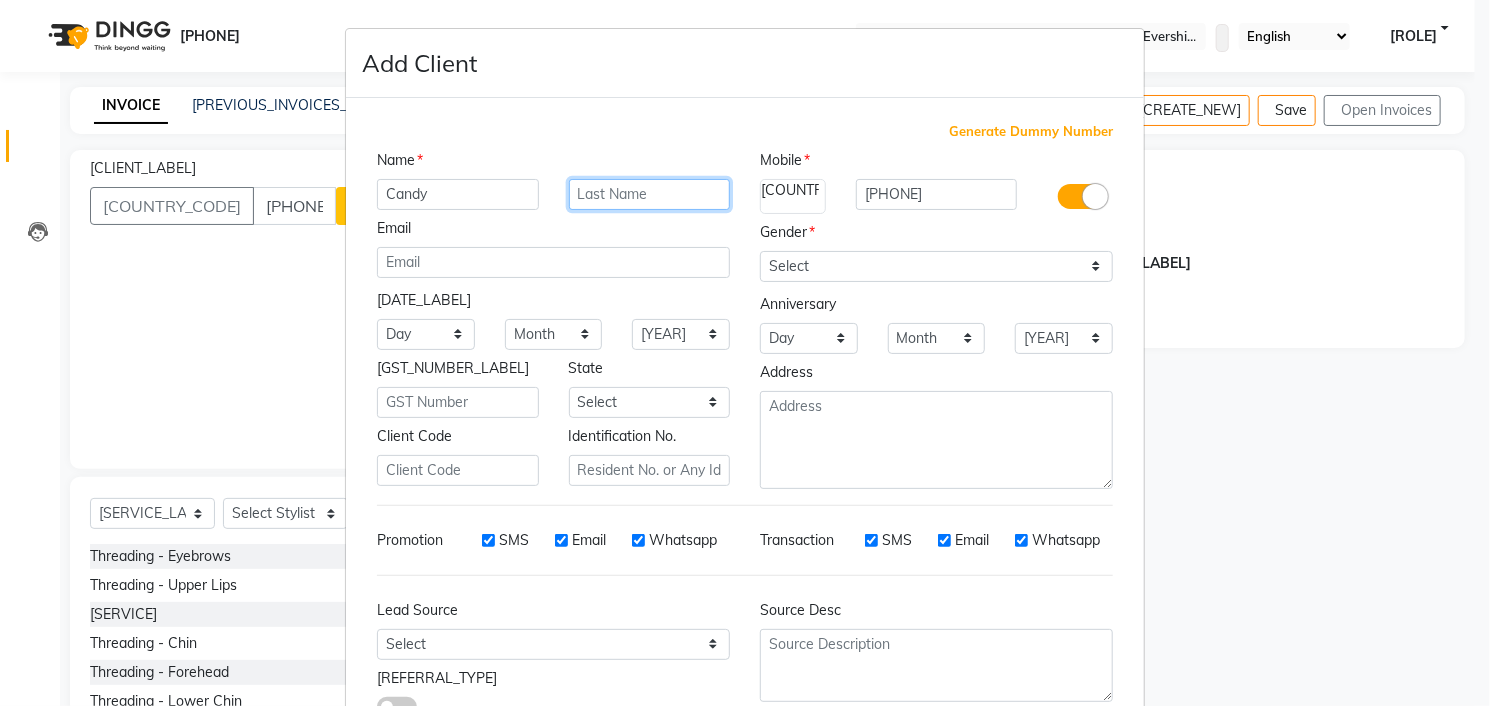 click at bounding box center (650, 194) 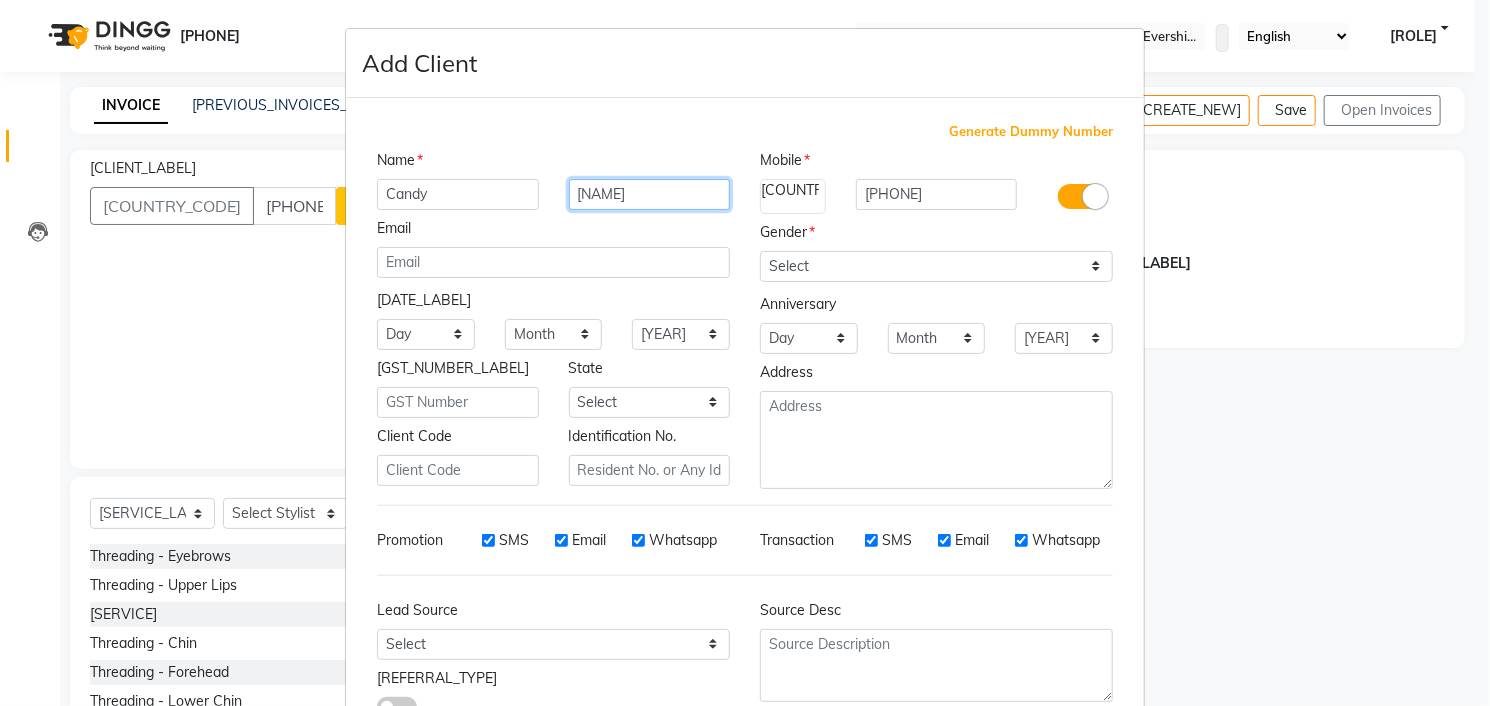 type on "[NAME]" 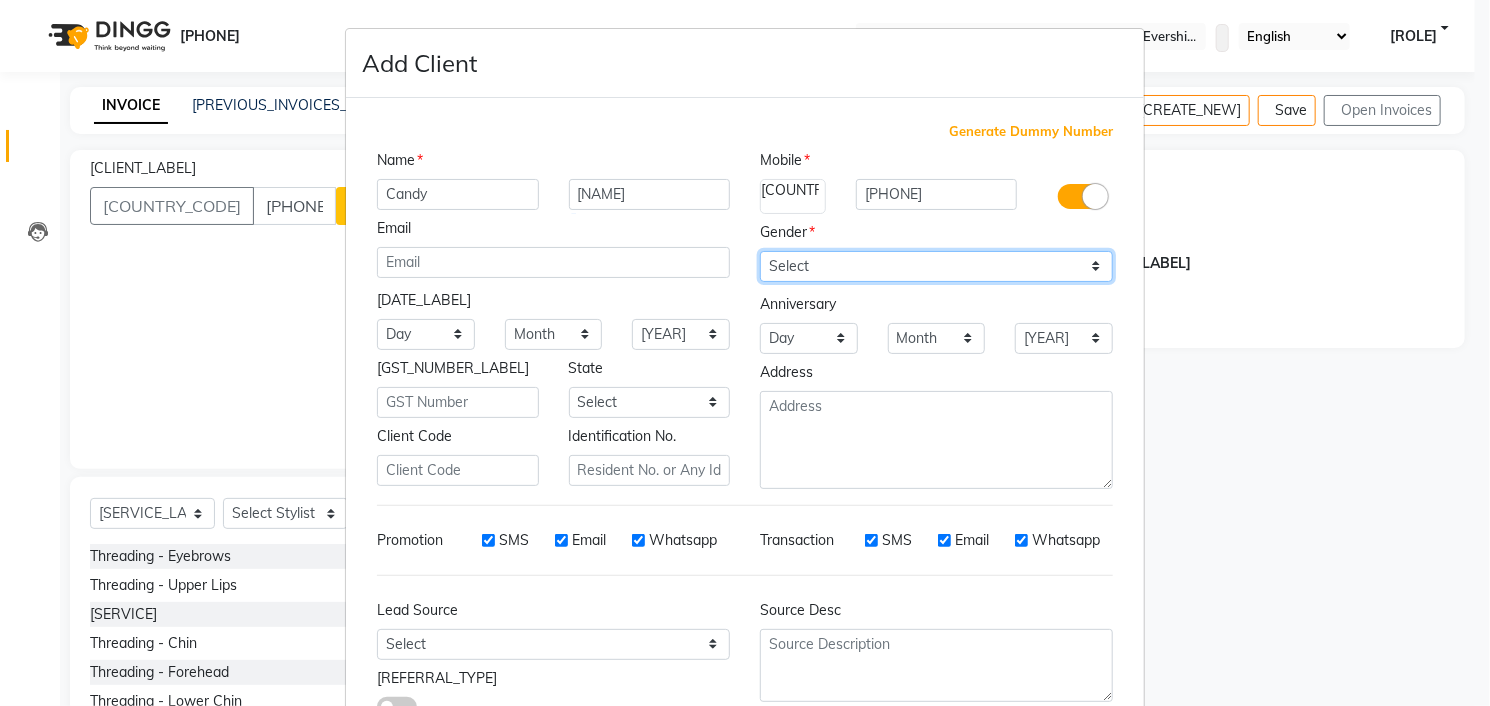 click on "Select Male Female Other Prefer Not To Say" at bounding box center [936, 266] 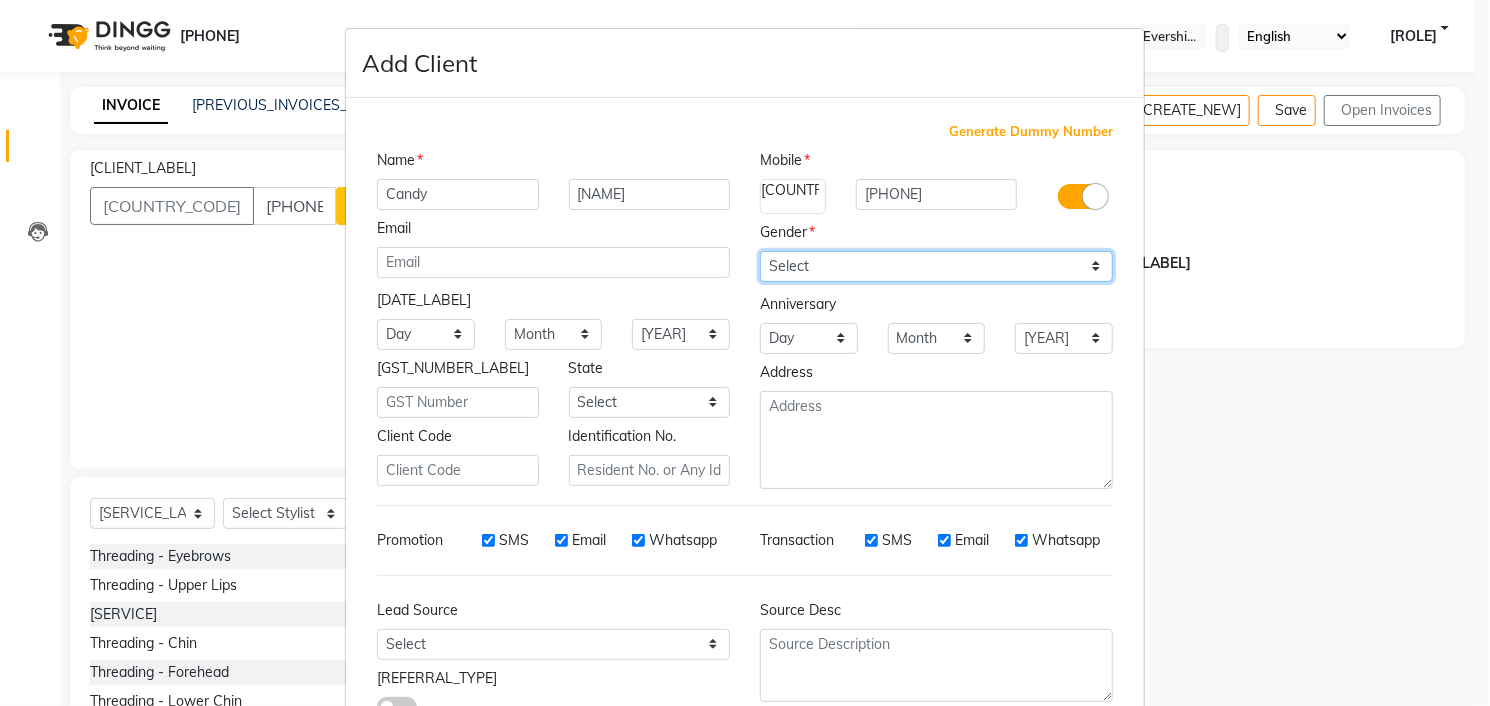 select on "female" 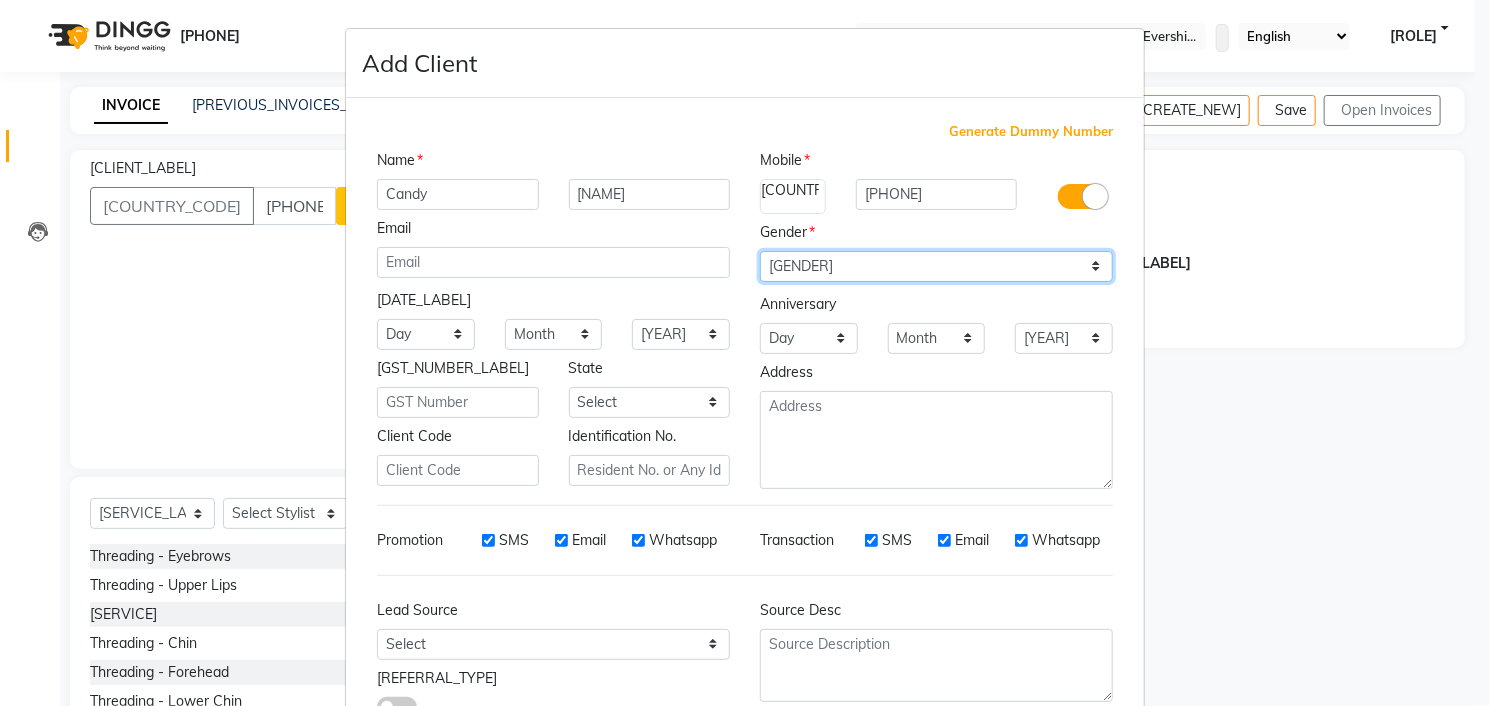 click on "Select Male Female Other Prefer Not To Say" at bounding box center [936, 266] 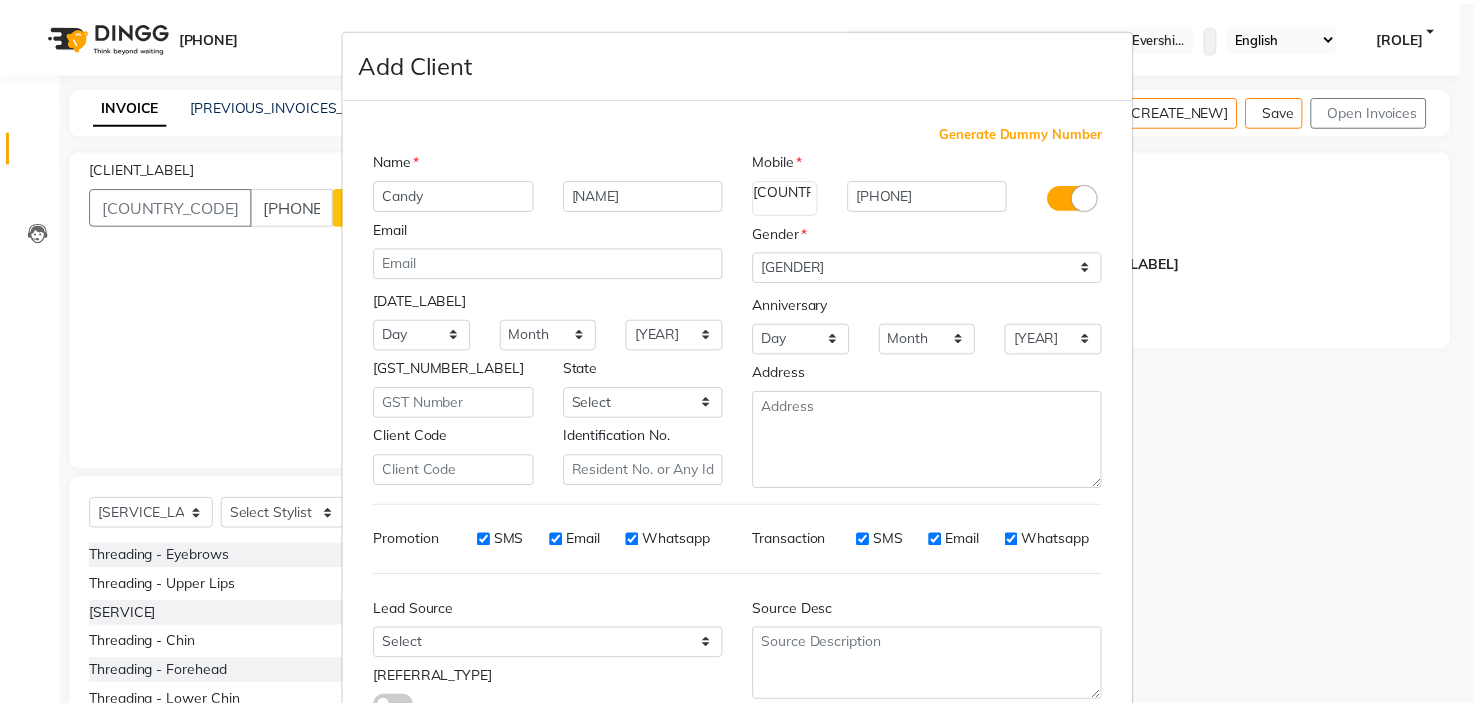 scroll, scrollTop: 151, scrollLeft: 0, axis: vertical 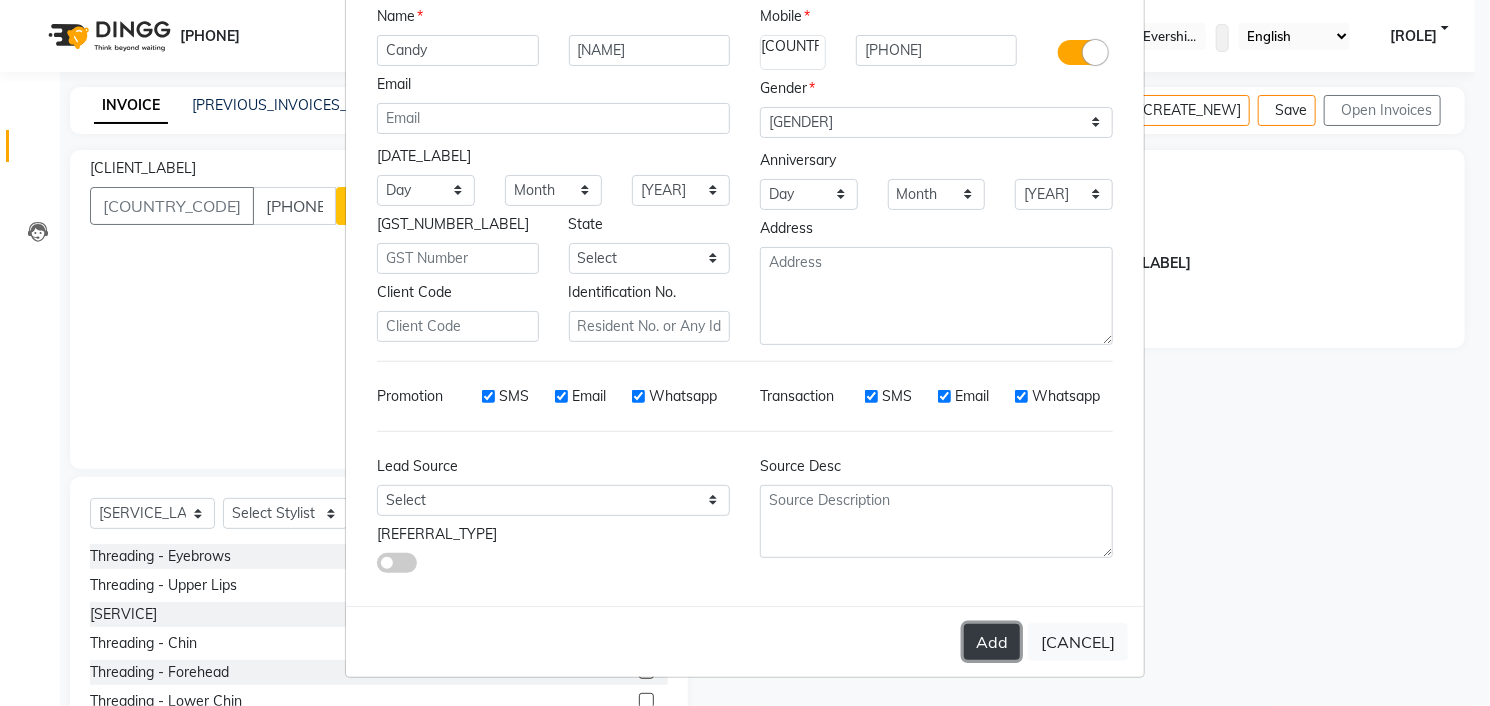 click on "Add" at bounding box center (992, 642) 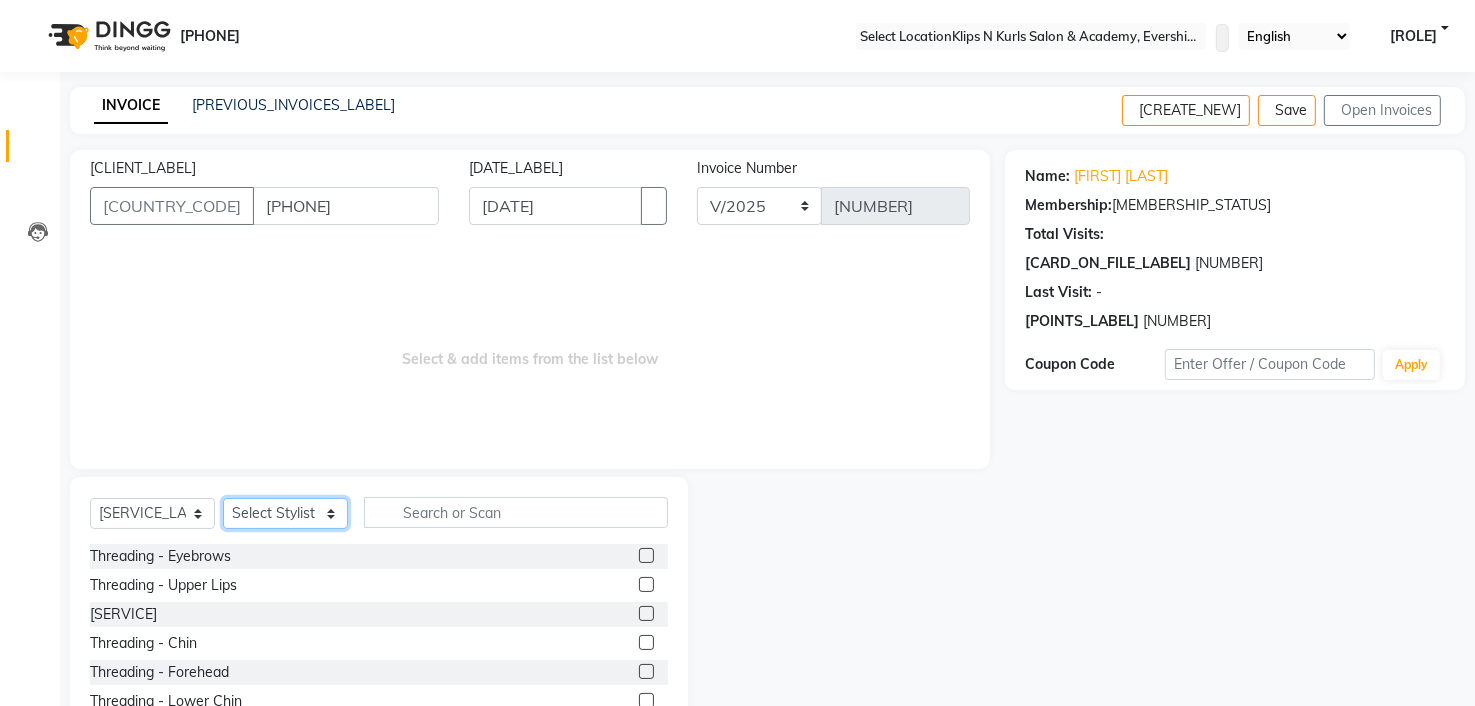 click on "[STYLIST_NAMES]" at bounding box center (285, 513) 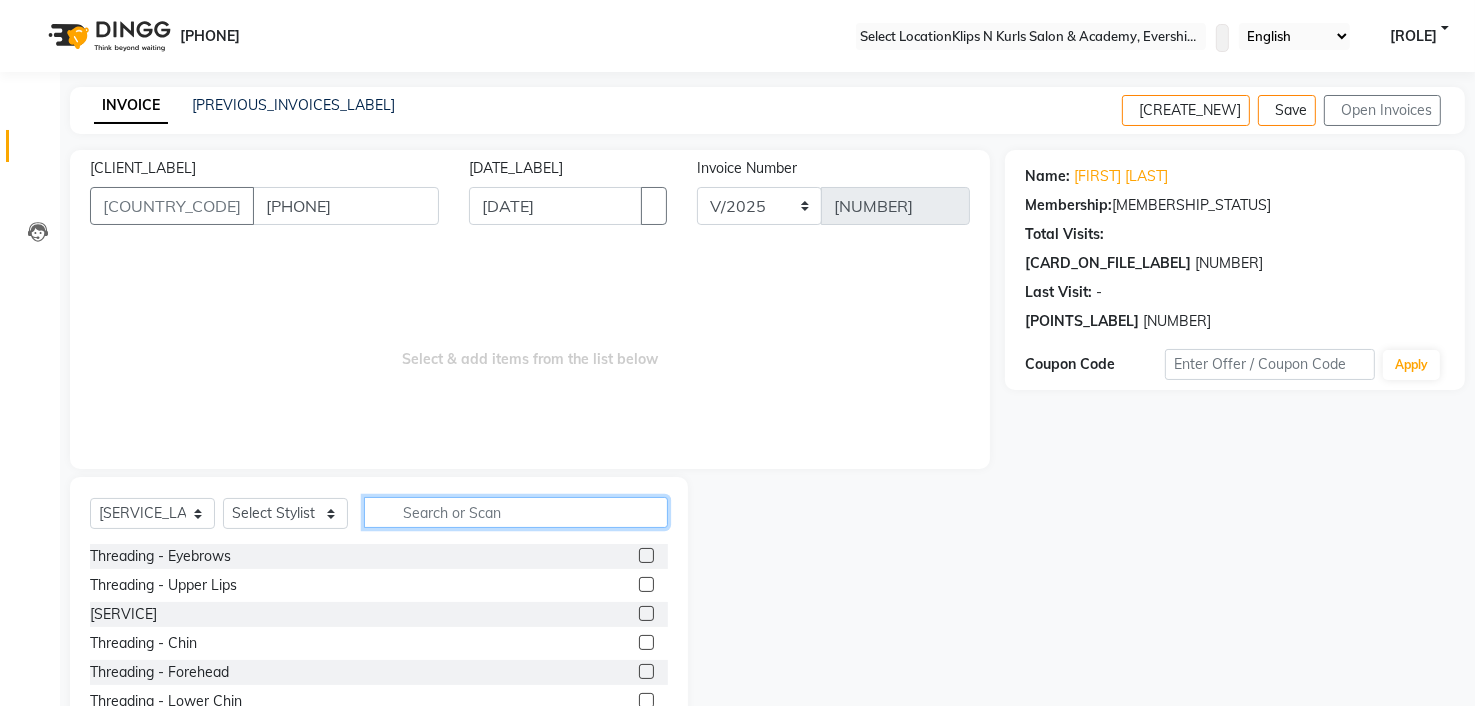 click at bounding box center (516, 512) 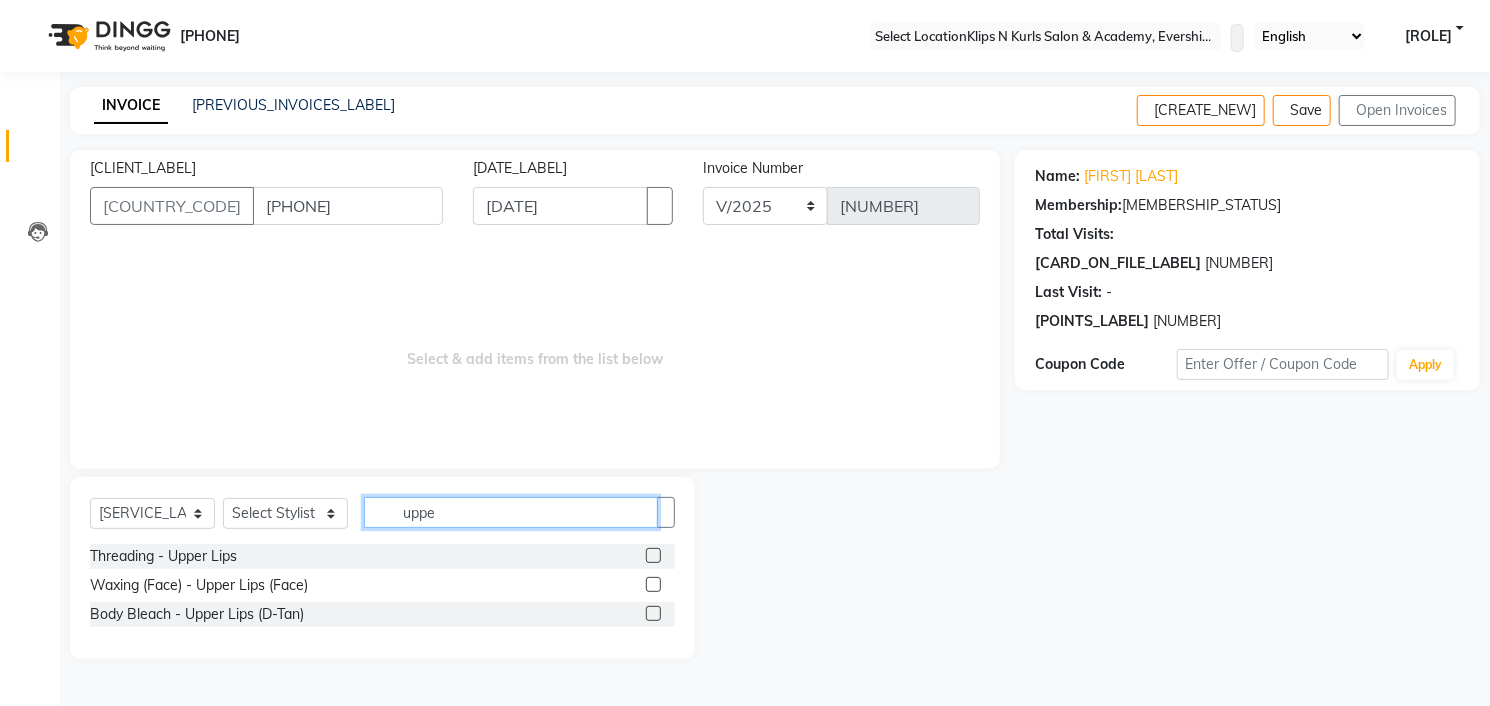 type on "uppe" 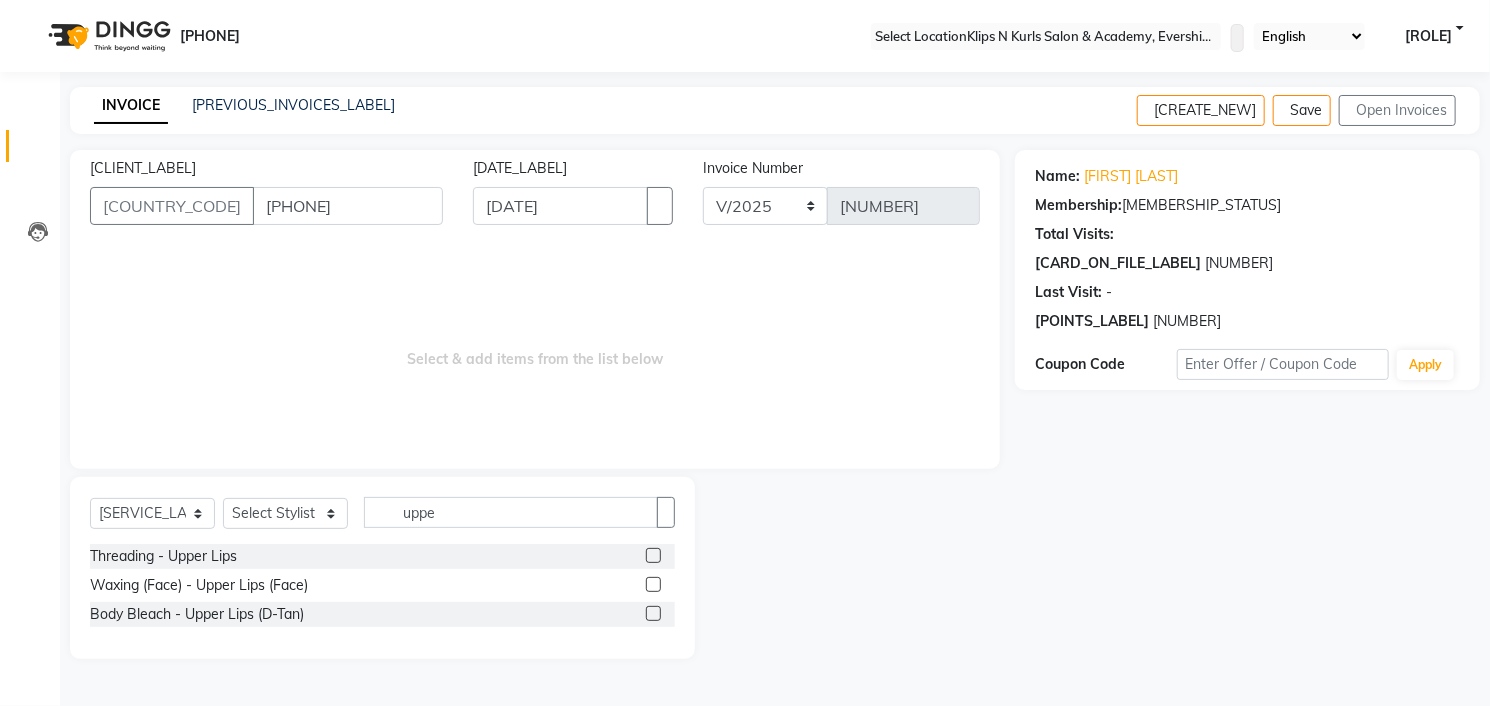 click at bounding box center (653, 584) 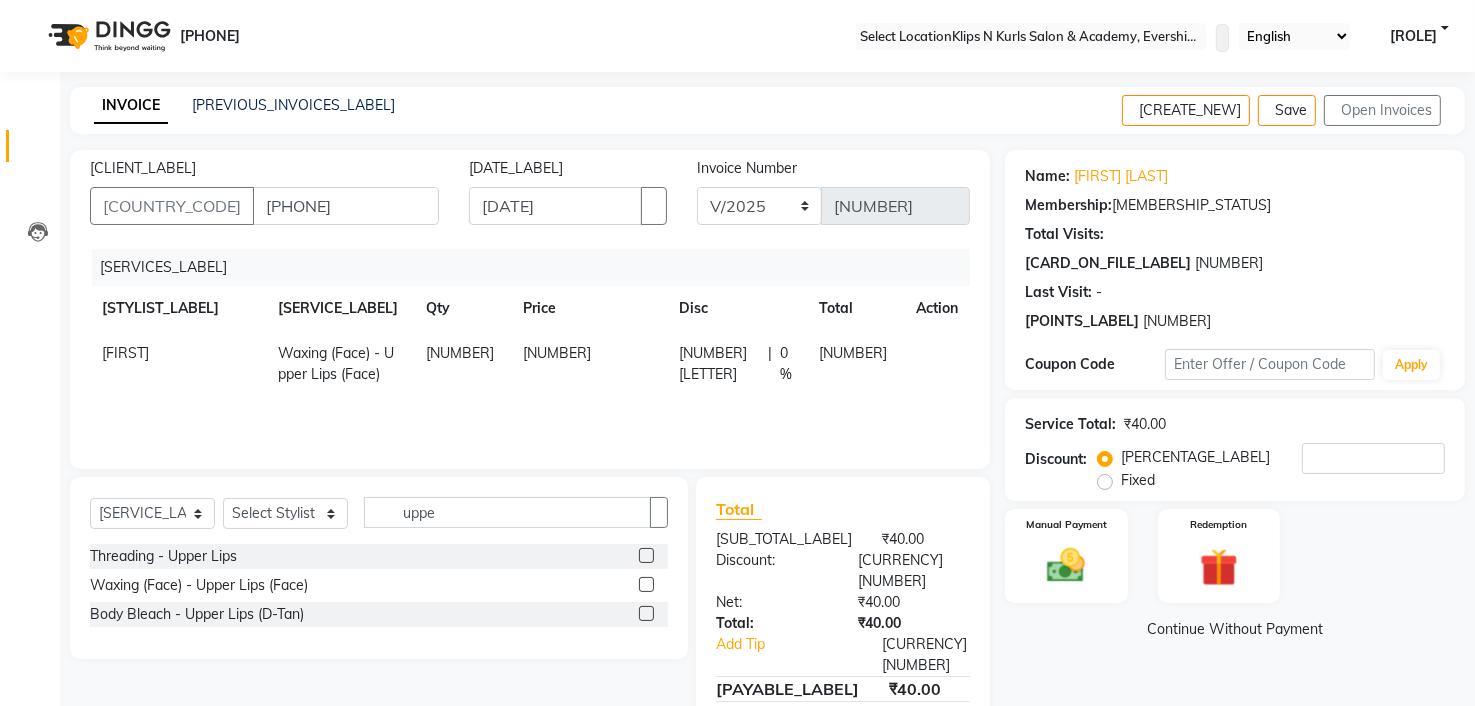 click at bounding box center [646, 584] 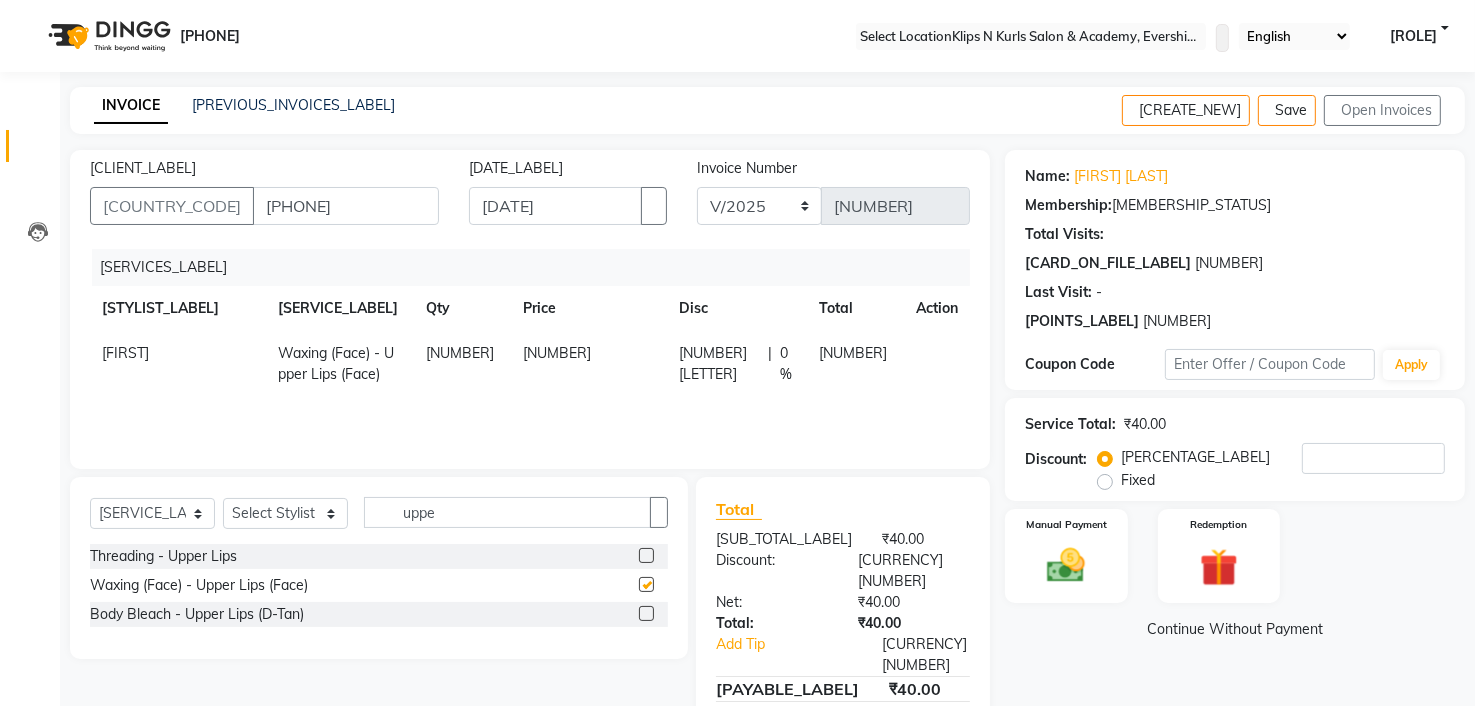 click at bounding box center [653, 556] 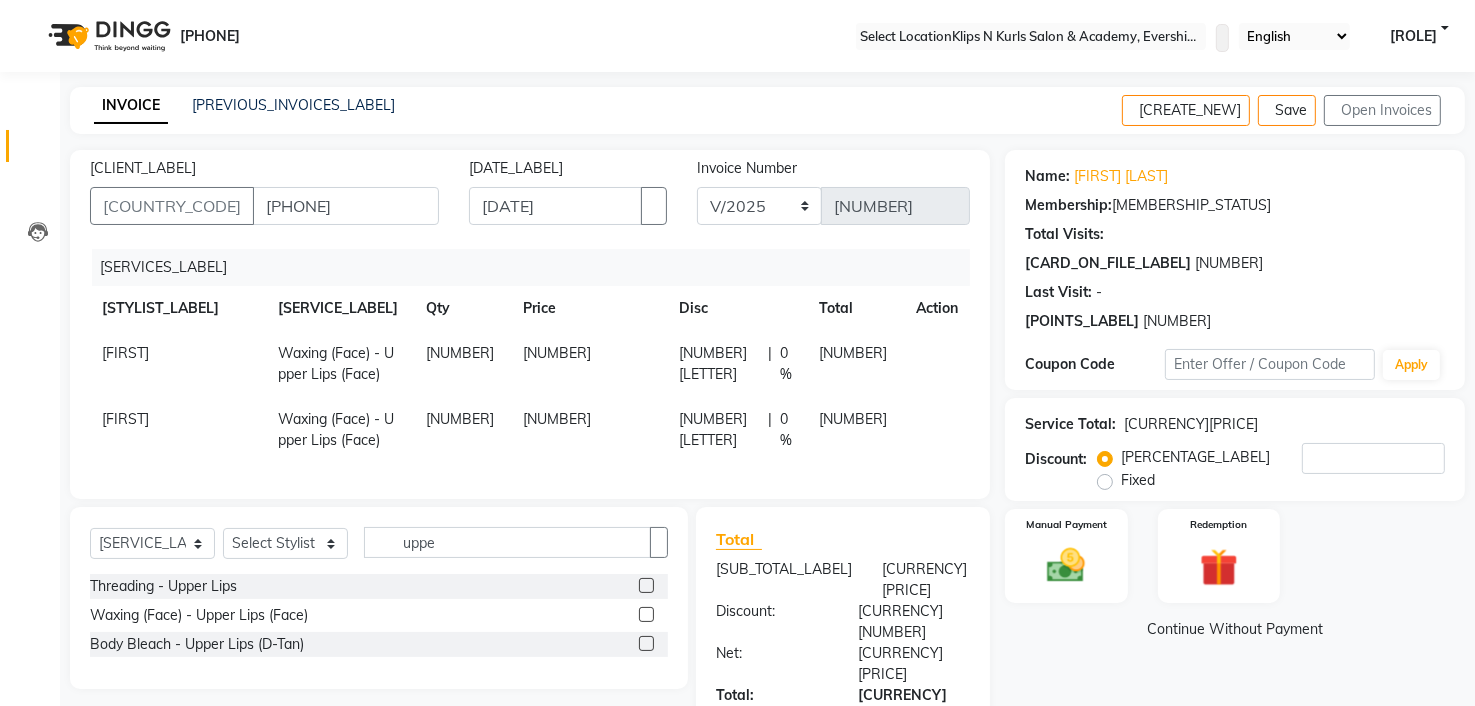 click at bounding box center [924, 343] 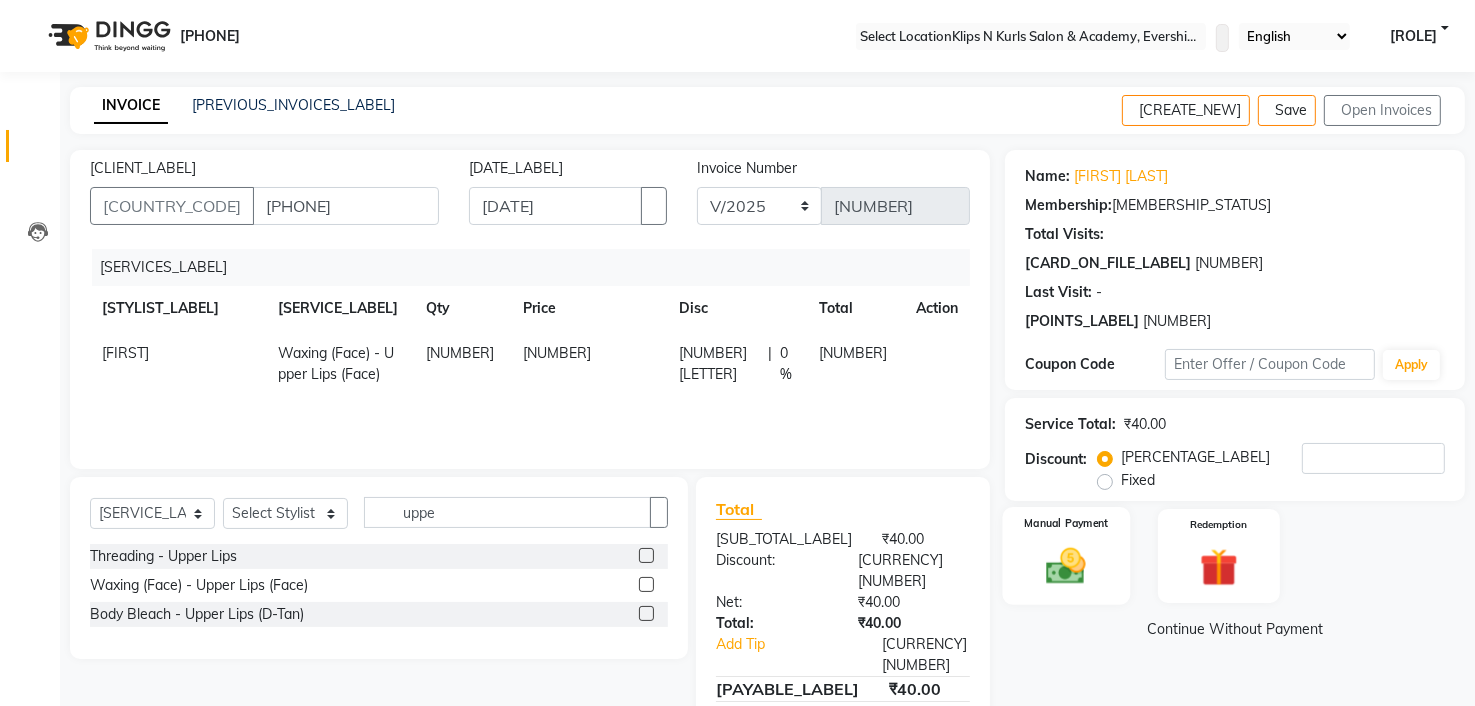 click at bounding box center [1066, 566] 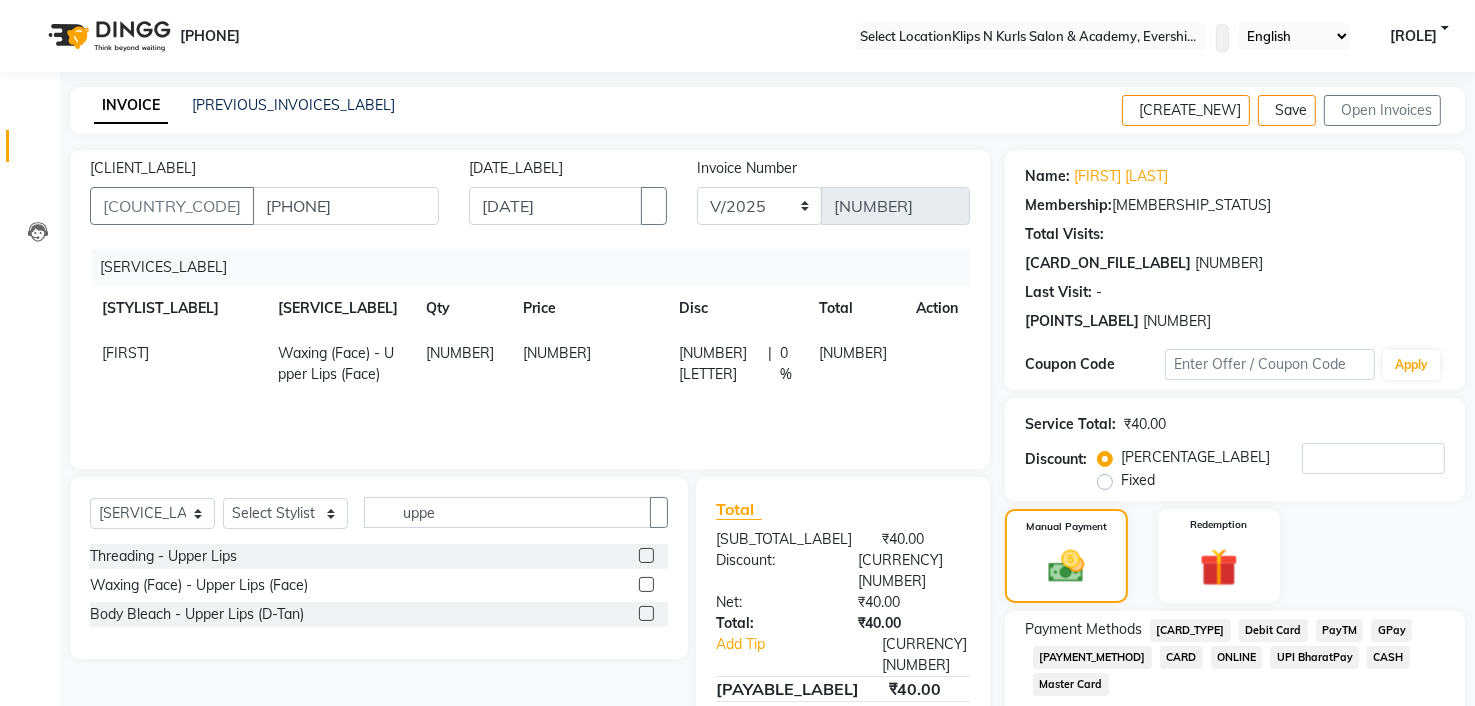 click on "GPay" at bounding box center [1190, 630] 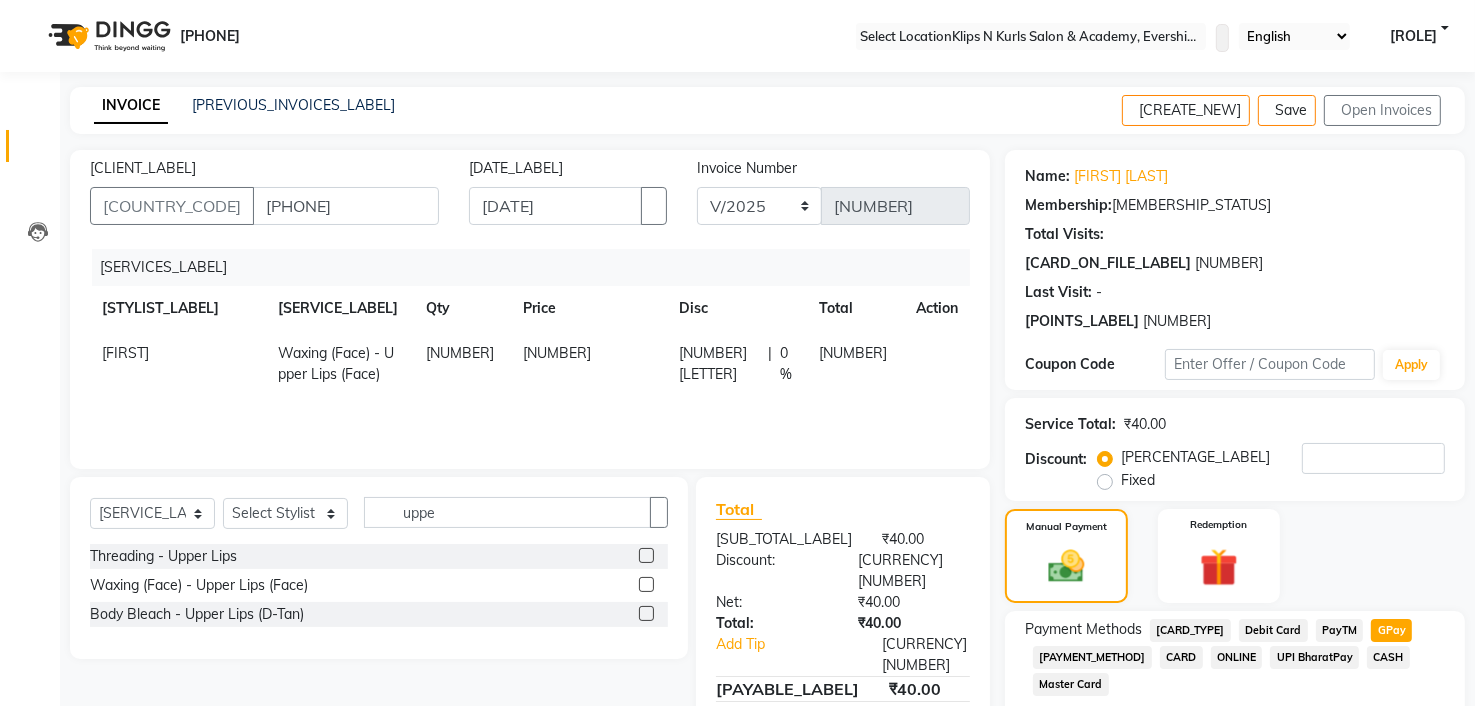 scroll, scrollTop: 139, scrollLeft: 0, axis: vertical 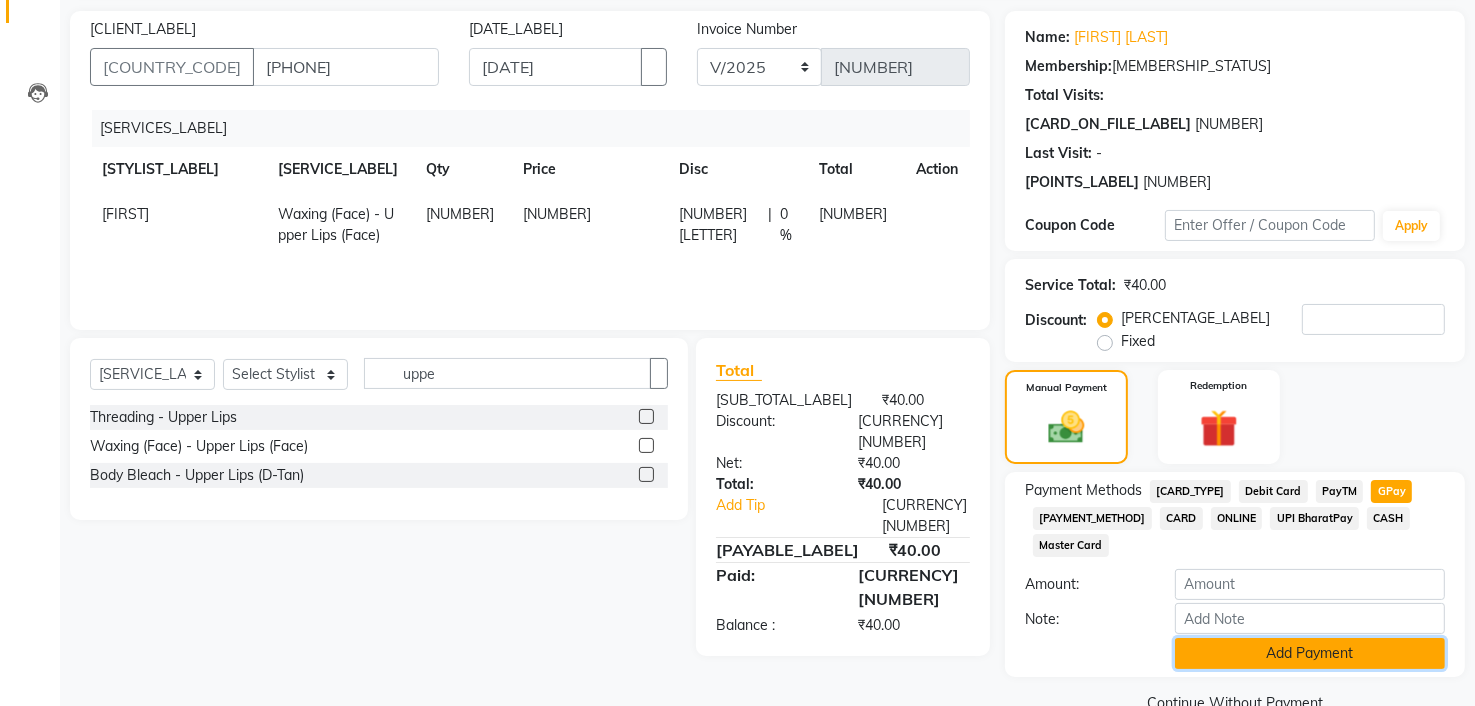click on "Add Payment" at bounding box center (1310, 653) 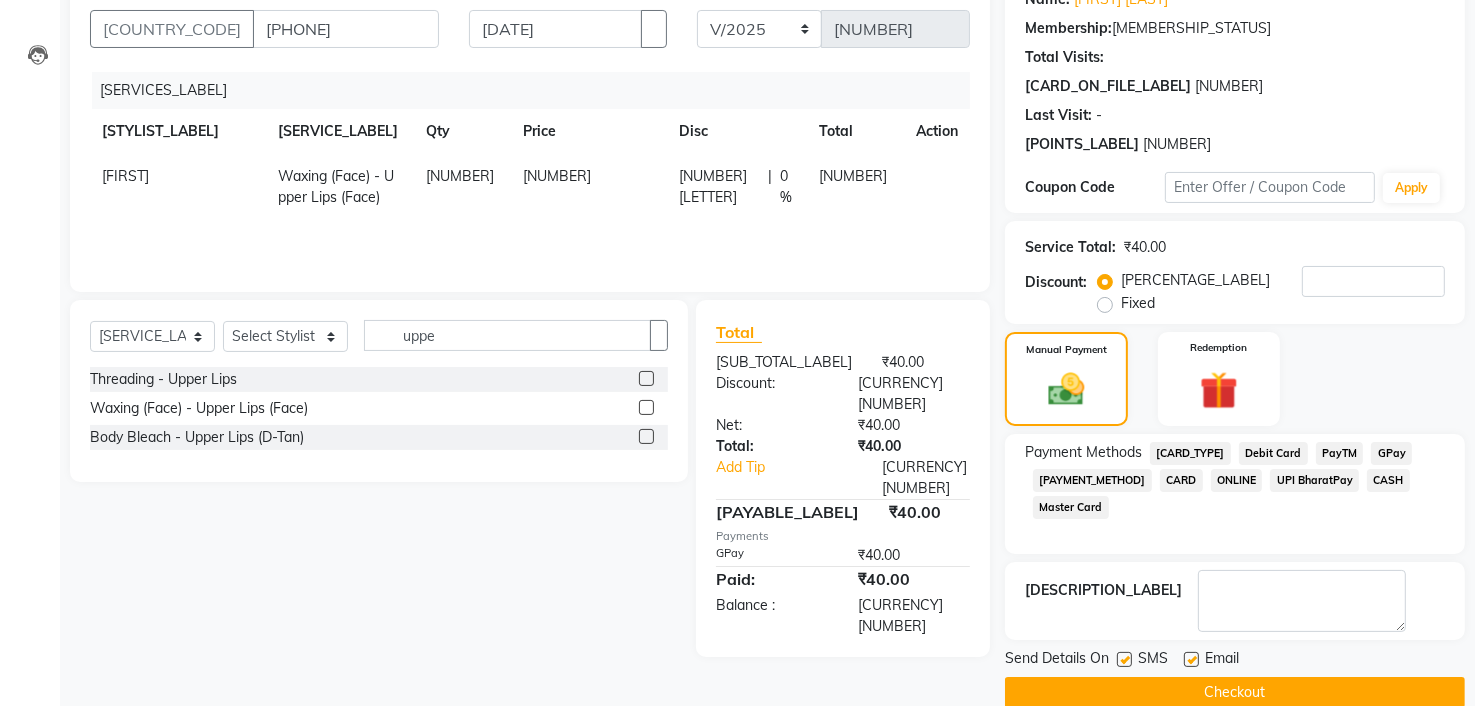 scroll, scrollTop: 192, scrollLeft: 0, axis: vertical 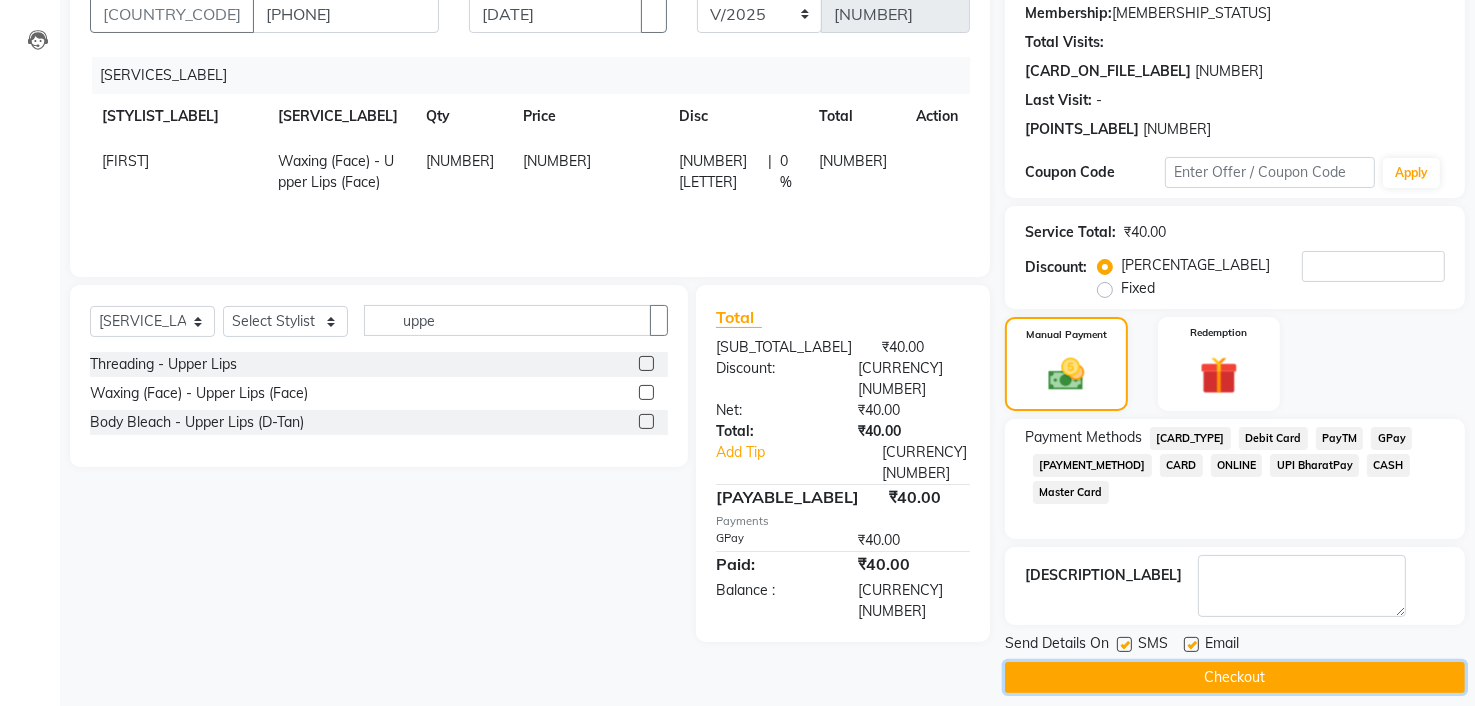 click on "Checkout" at bounding box center [1235, 677] 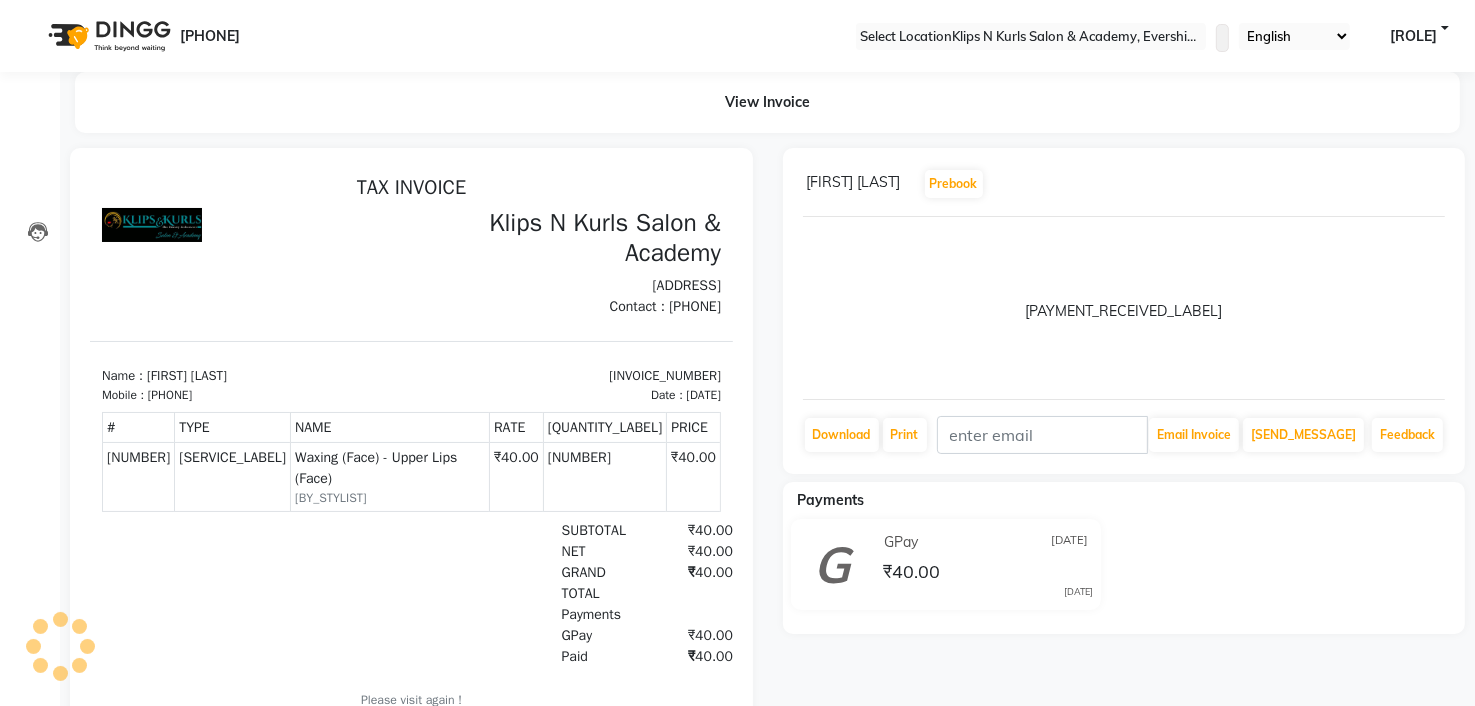 scroll, scrollTop: 0, scrollLeft: 0, axis: both 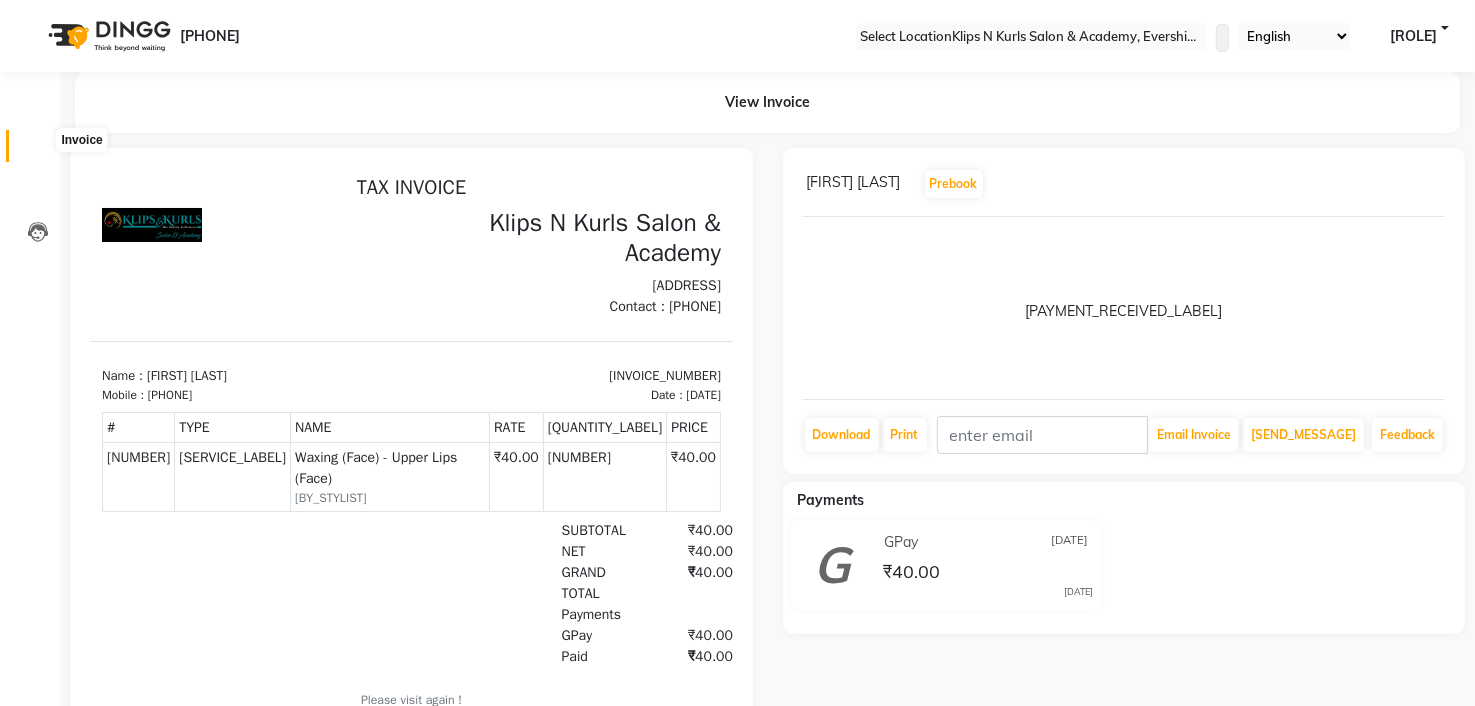 click at bounding box center (38, 151) 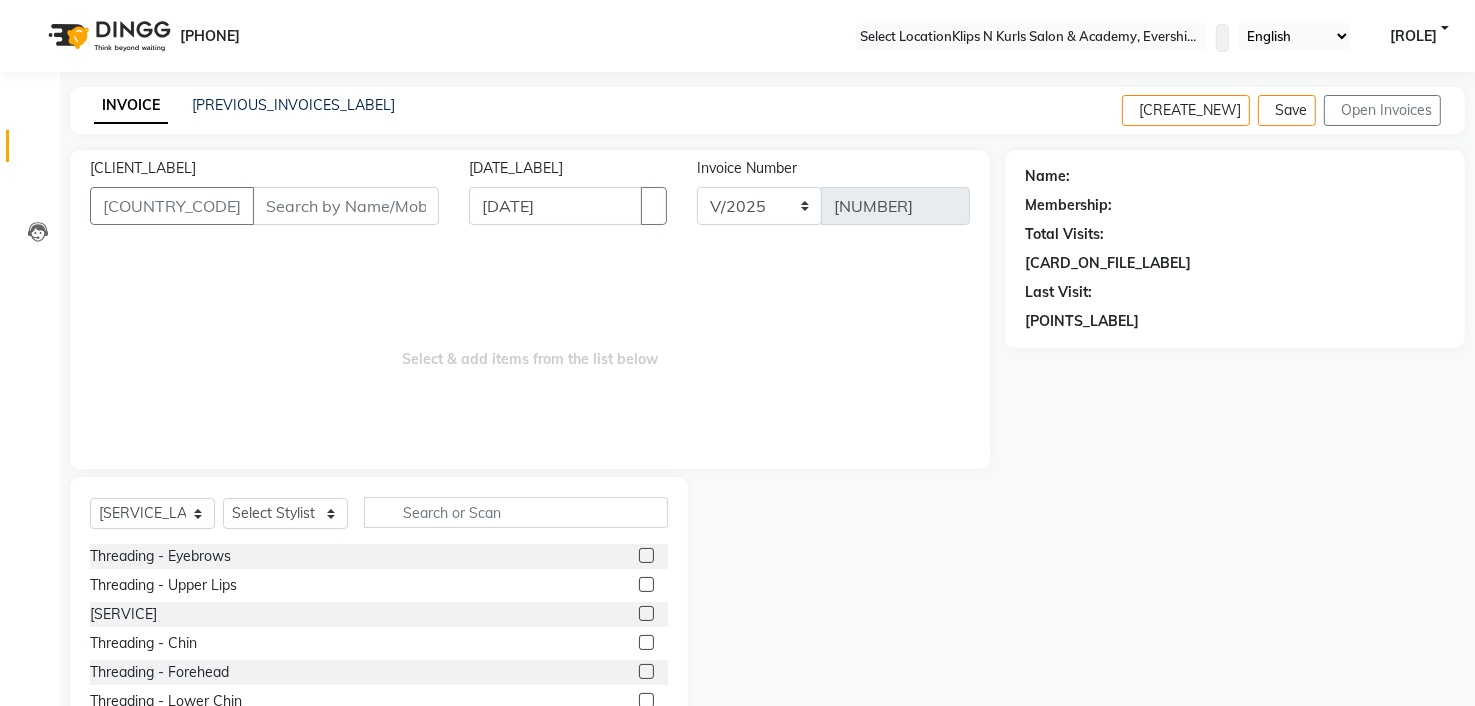click on "[CLIENT_LABEL]" at bounding box center [346, 206] 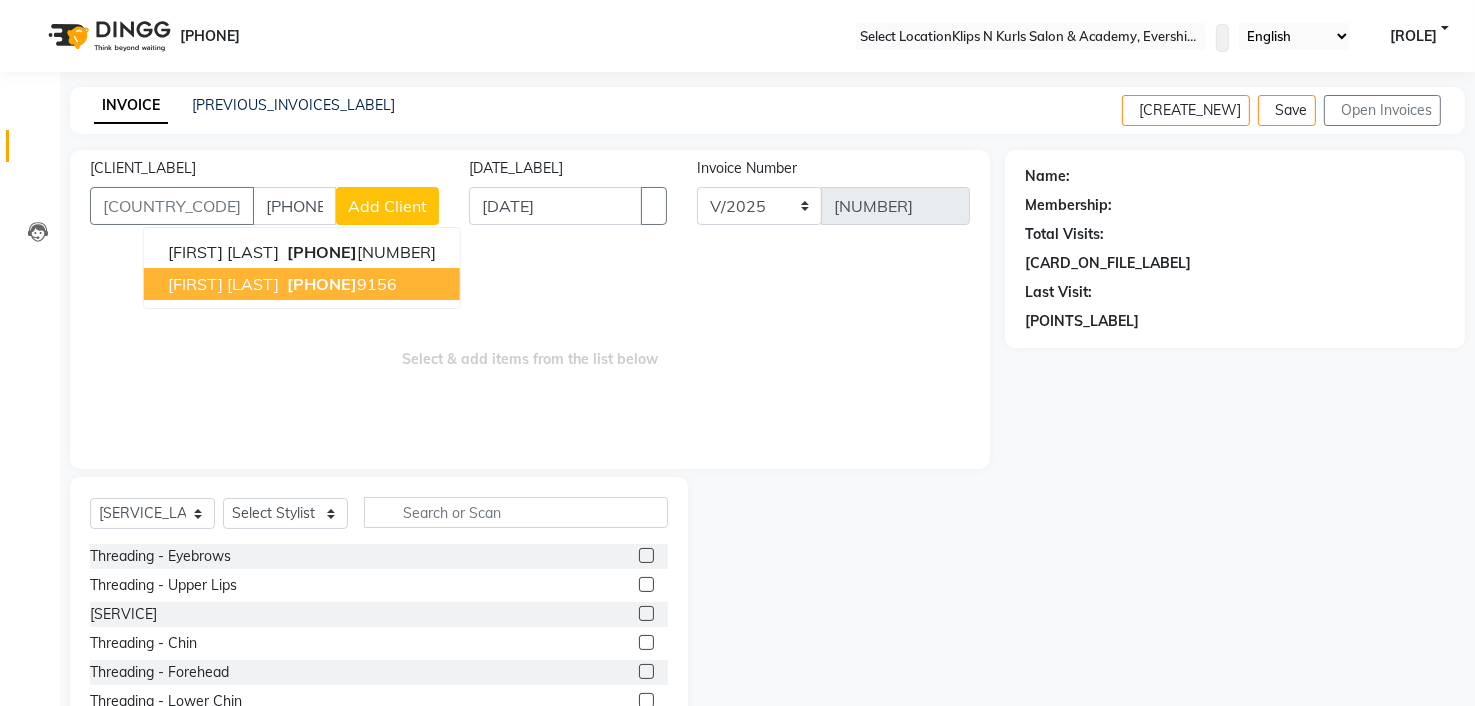 click on "[FIRST] [LAST] [PHONE] [NUMBER]" at bounding box center [302, 284] 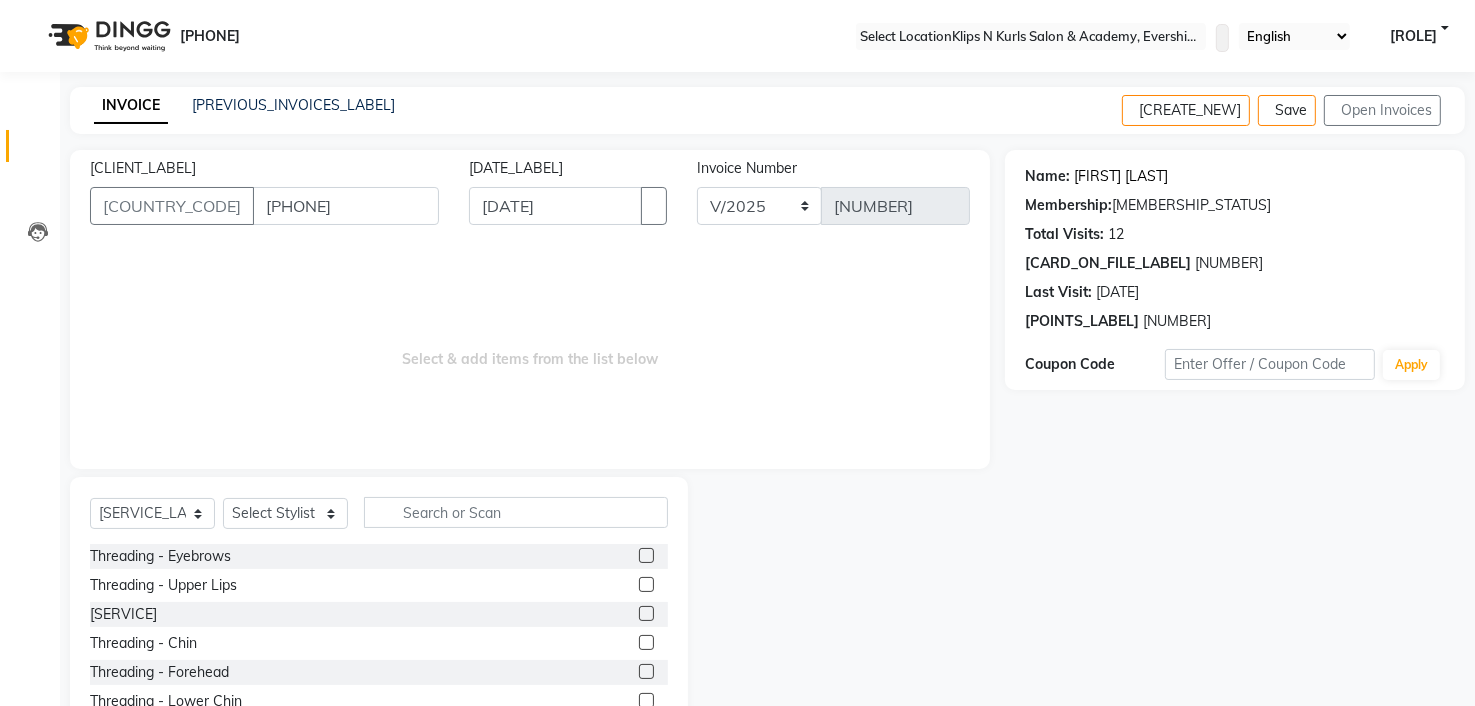 click on "[FIRST] [LAST]" at bounding box center [1121, 176] 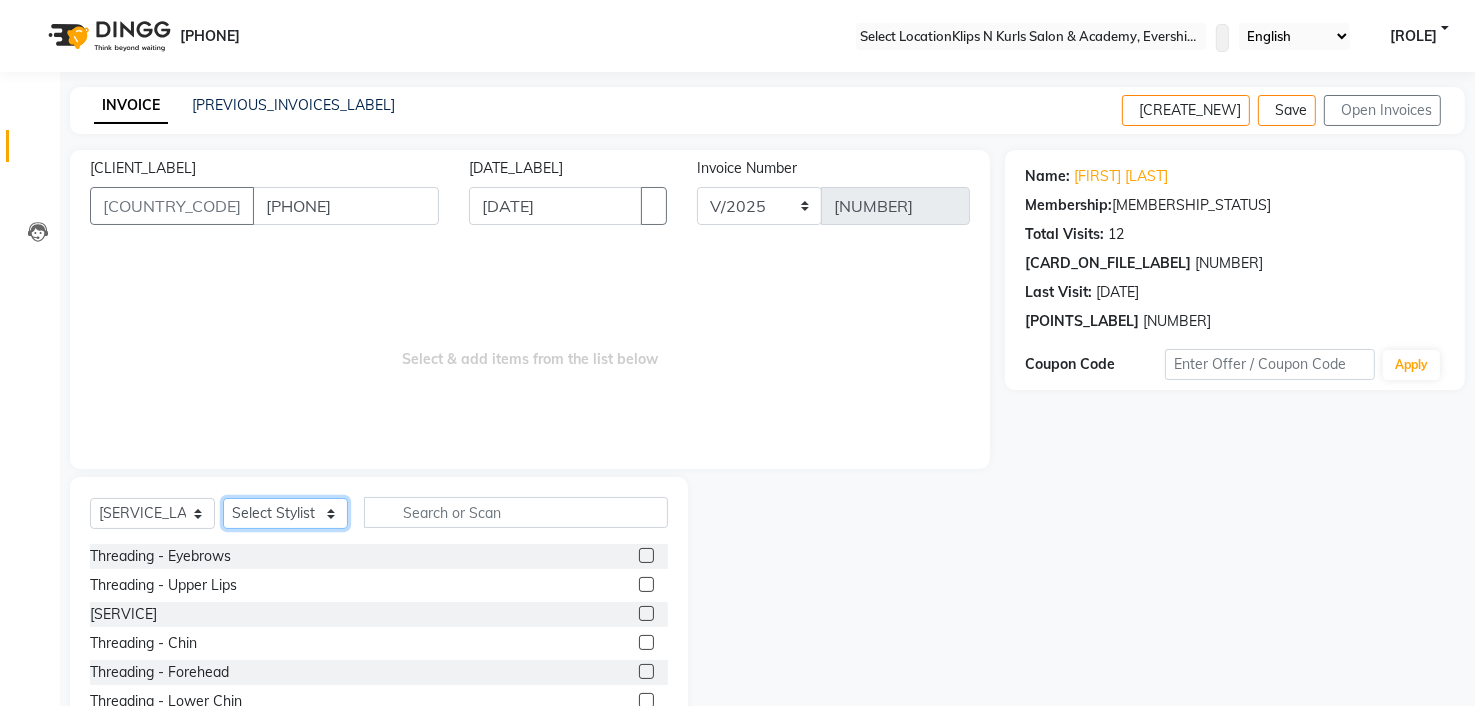 click on "[STYLIST_NAMES]" at bounding box center (285, 513) 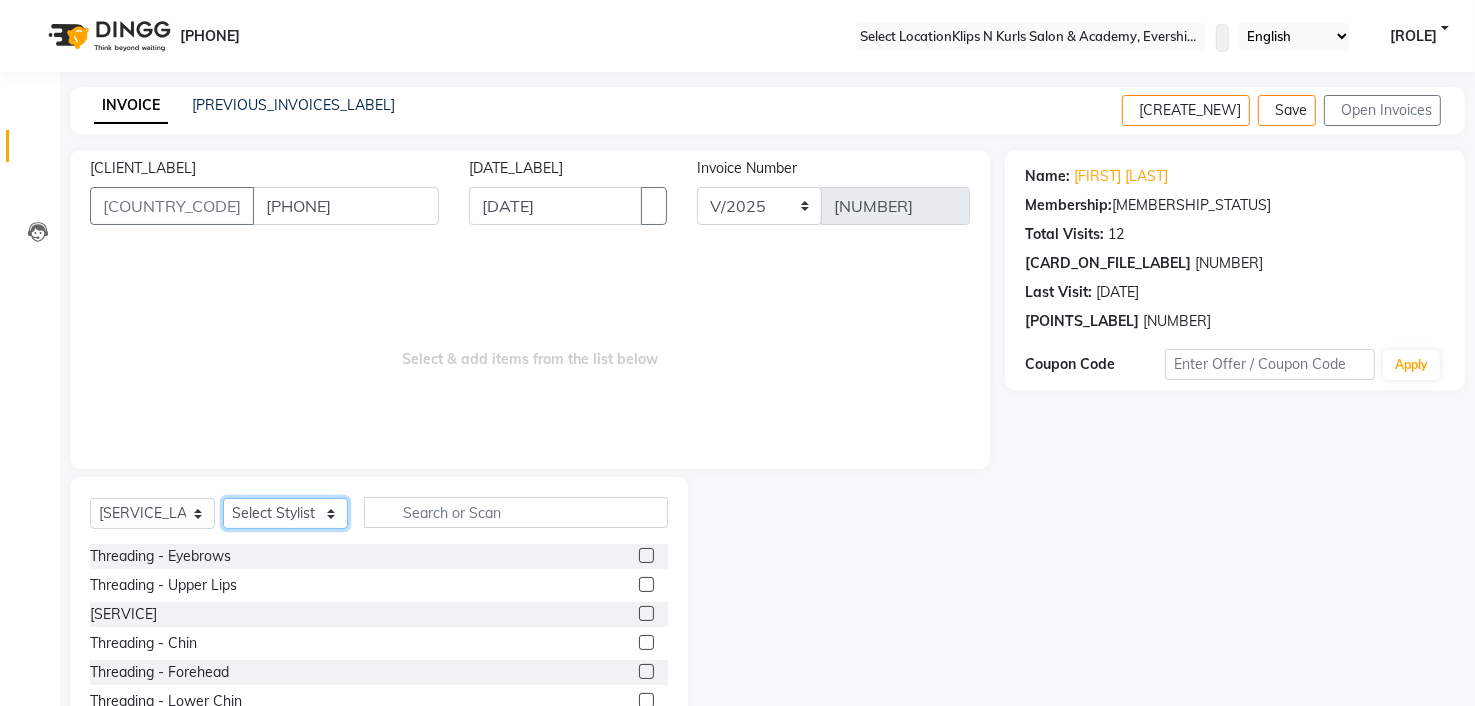 select on "[NUMBER]" 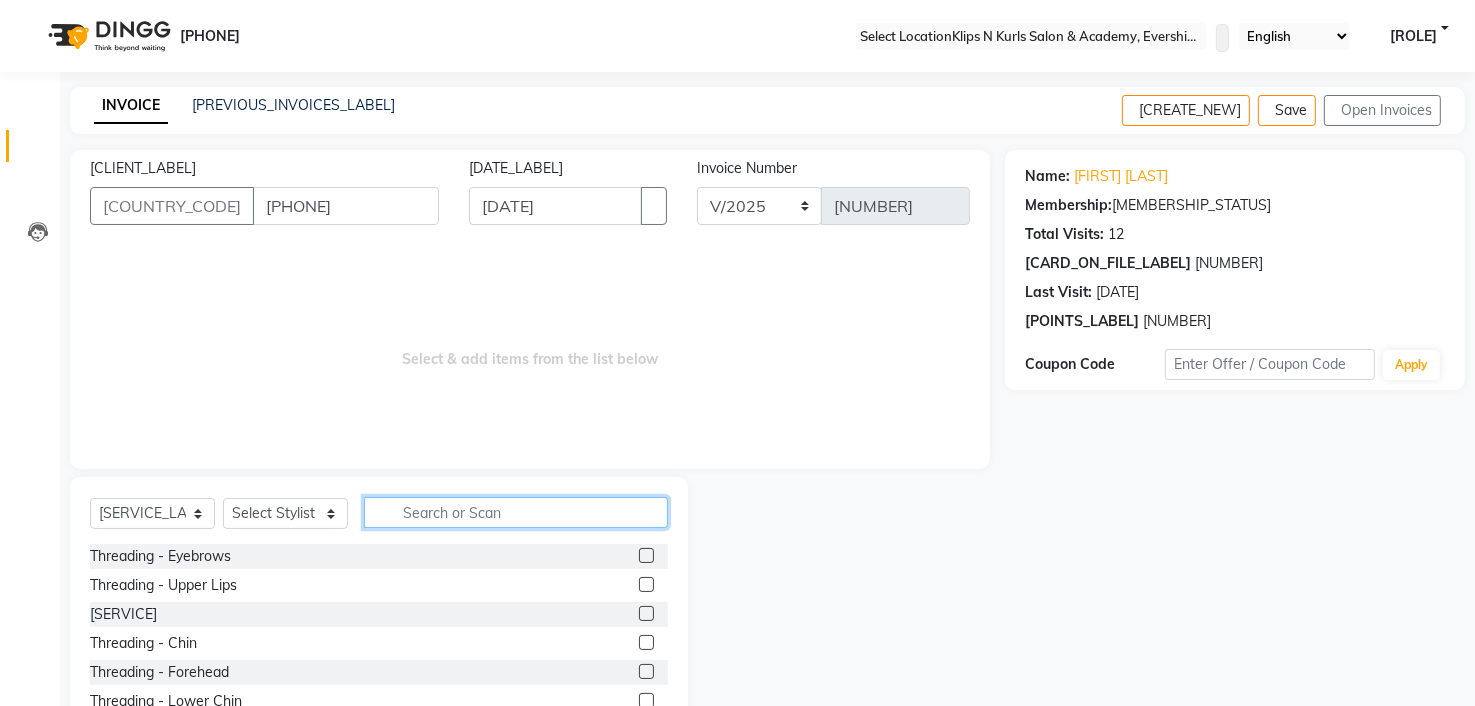 click at bounding box center [516, 512] 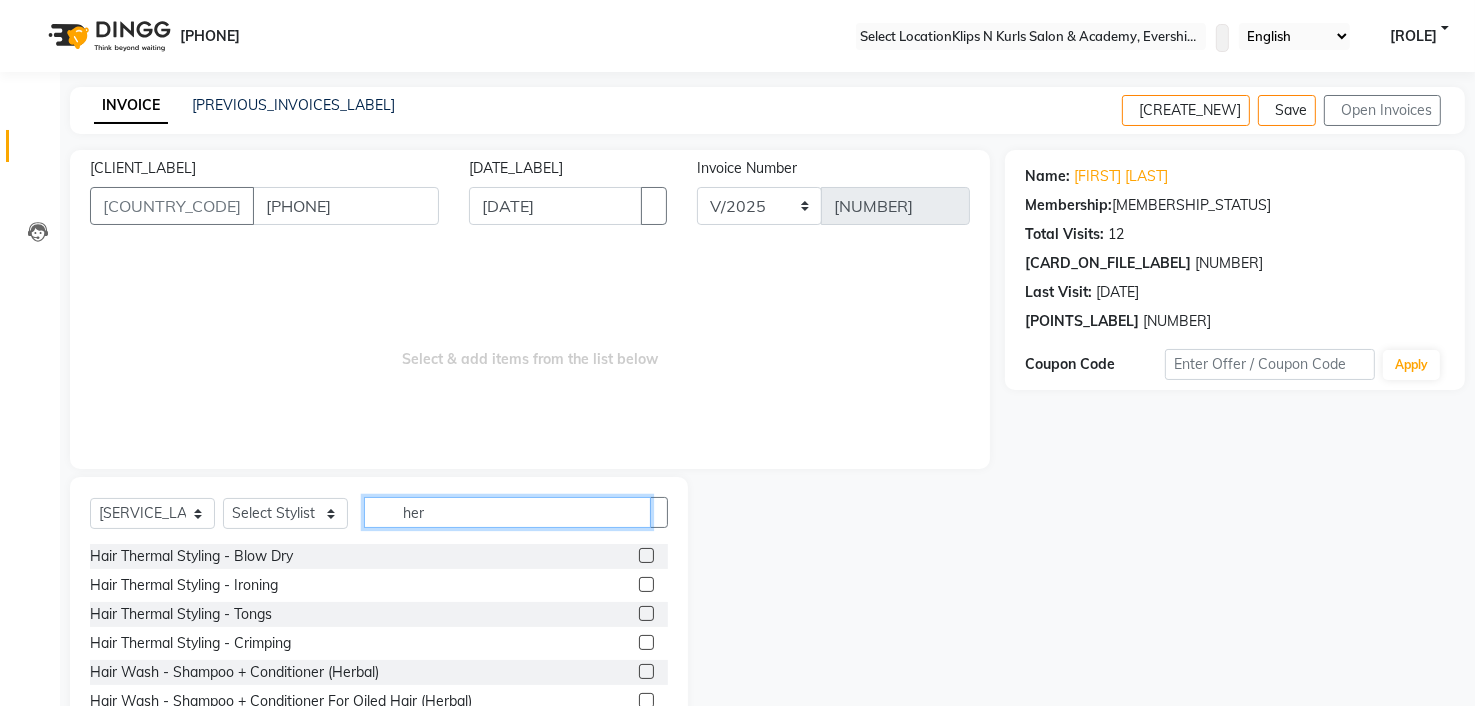 scroll, scrollTop: 96, scrollLeft: 0, axis: vertical 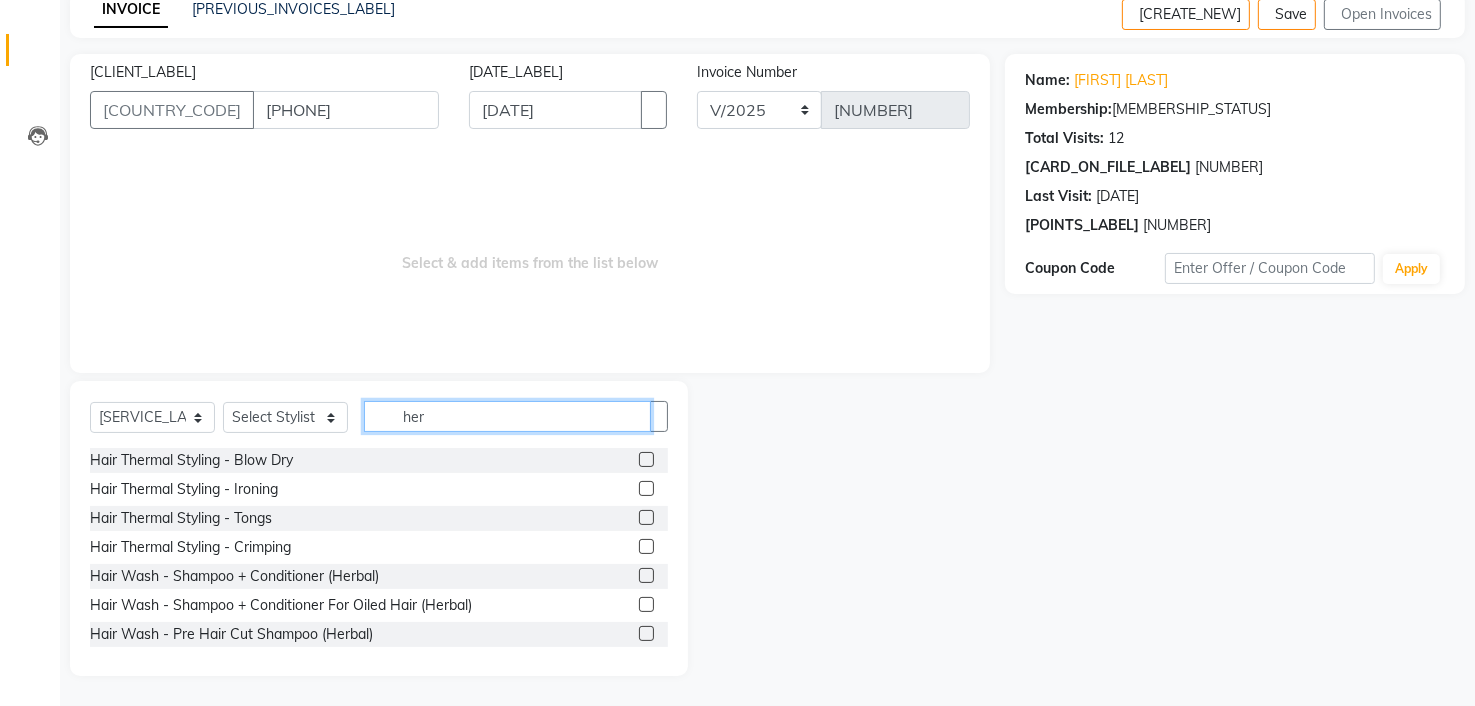 type on "her" 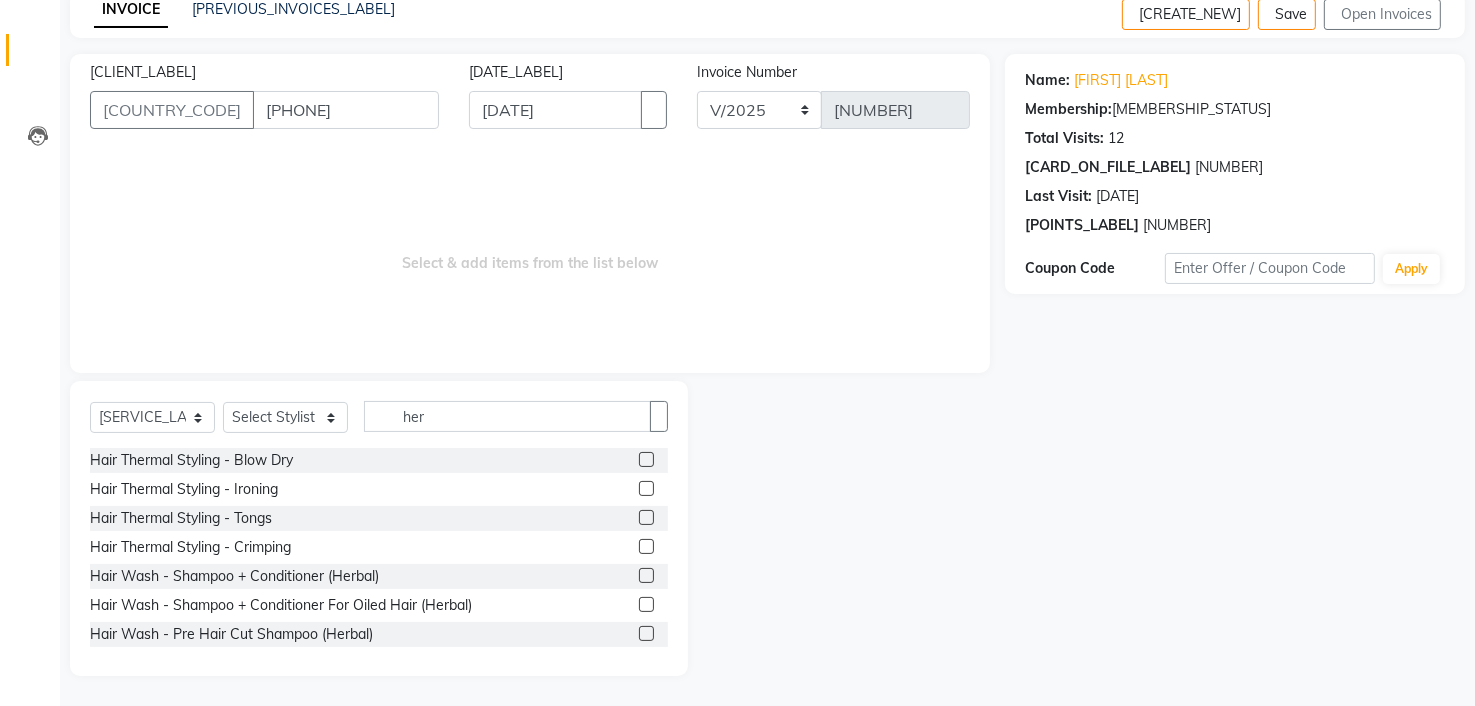 click at bounding box center [646, 575] 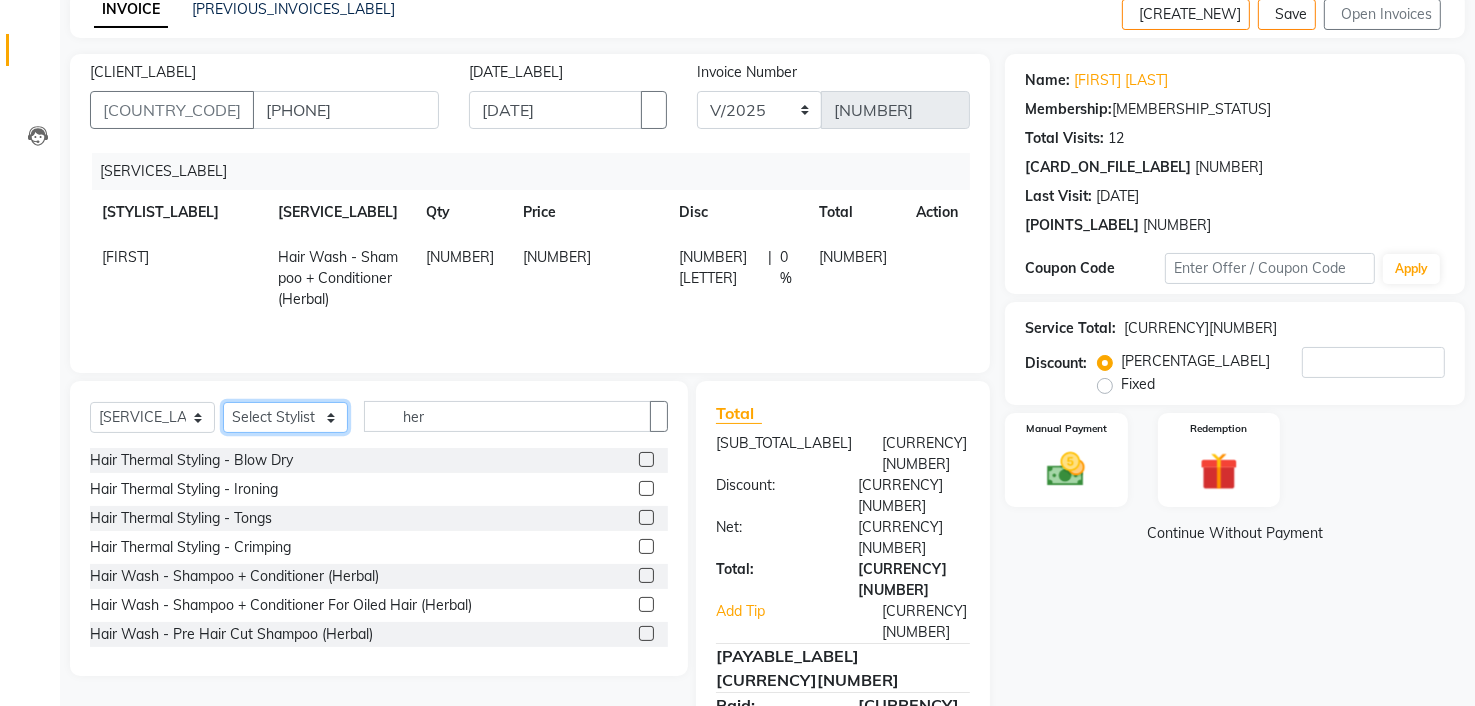 click on "[STYLIST_NAMES]" at bounding box center [285, 417] 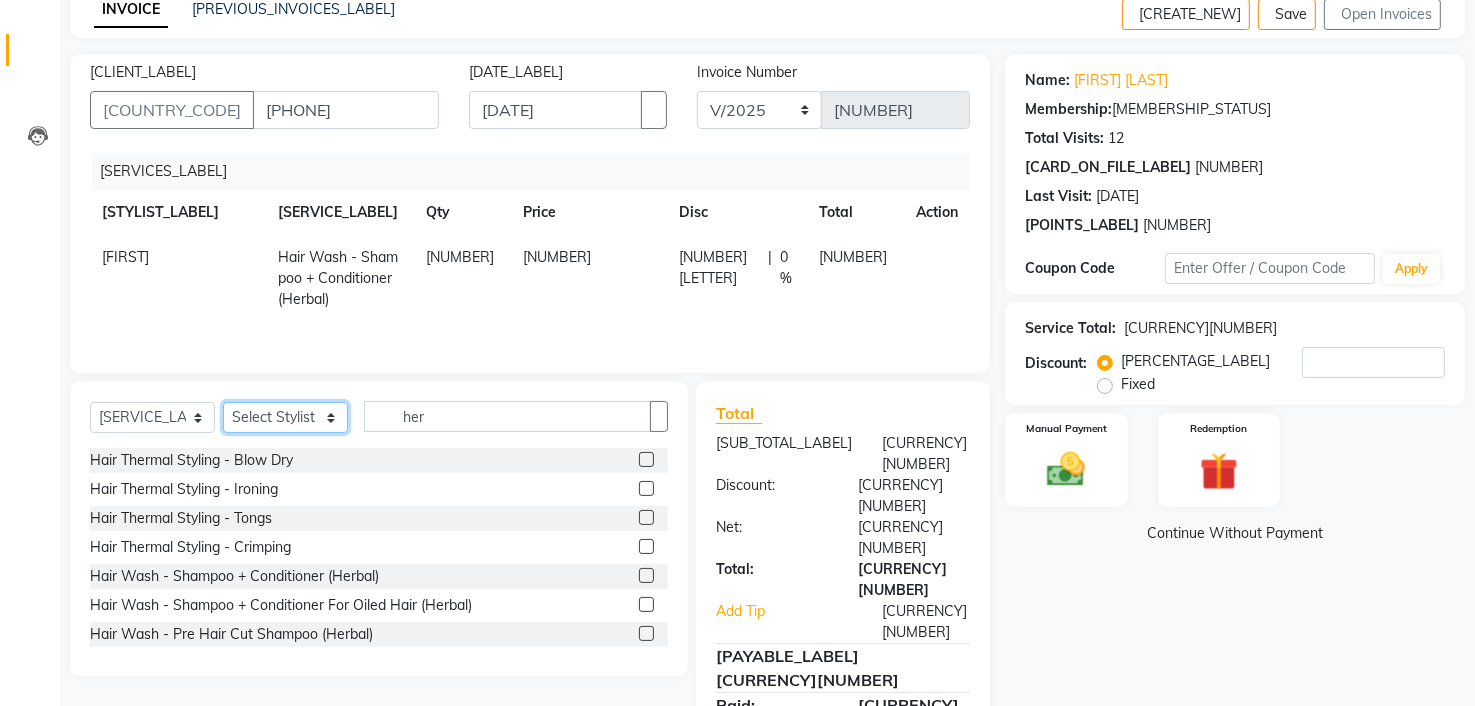 select on "[NUMBER]" 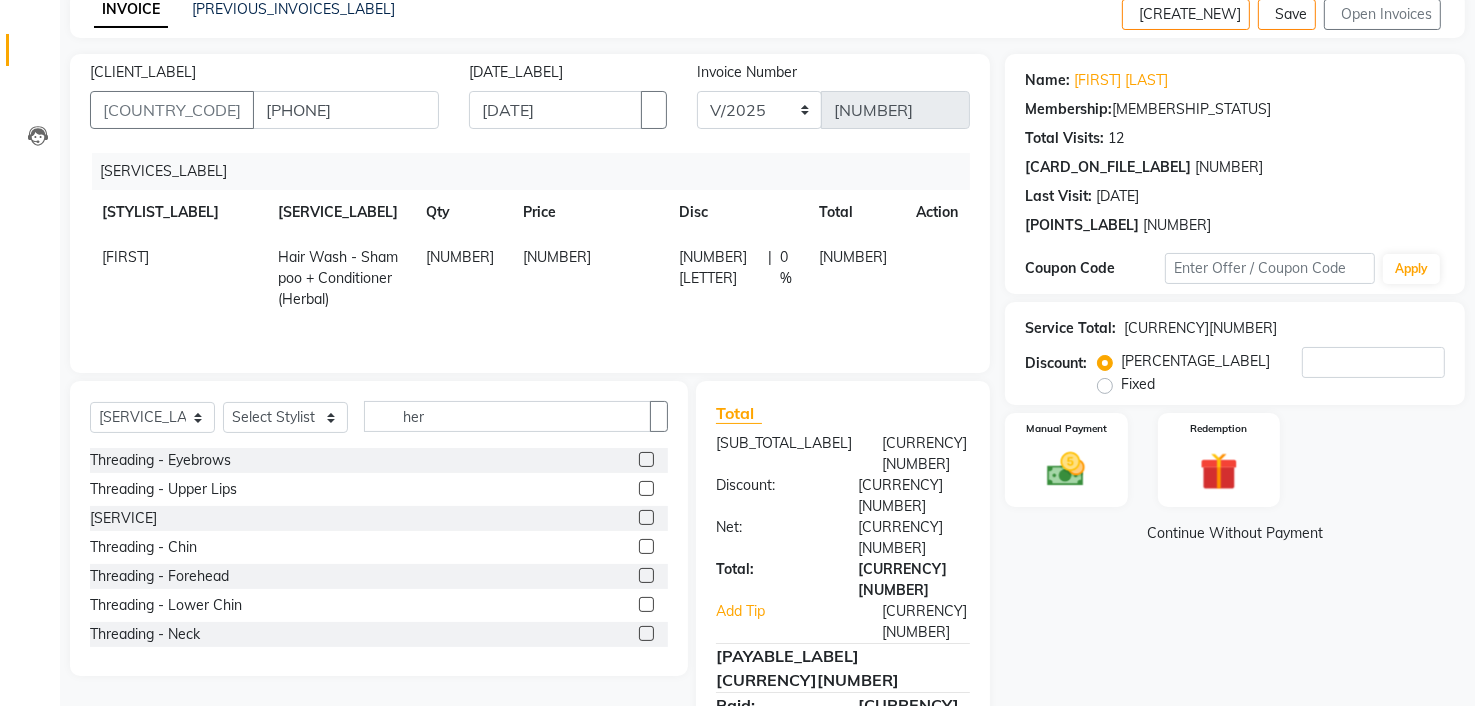 click on "Select Service Product Membership Package Voucher Prepaid Gift Card Select Stylist Chandani Front Desk Ishika Mona Neha Priya Smitha her Threading - Eyebrows Threading - Upper Lips Threading - Lower Lips Threading - Chin Threading - Forehead Threading - Lower Chin Threading - Neck Threading - Side Locks Threading - Nose Threading - Face Thread Eyebrow tinting Threading - Finger Mole Threading Waxing (Face) - Upper Lips (Face) Waxing (Face) - Chin (Face) Waxing (Face) - Forehead (Face) Waxing (Face) - Lower Chin (Face) Waxing (Face) - Neck (Face) Waxing (Face) - Side Locks (Face) Waxing (Face) - Nose (Face) Waxing (Face) - Face (Face) Waxing (Face) - Jawline (Face) Waxing (Face) - Lowerlip (Face) Waxing (Face) - Cheek (Face) Waxing (Face) - Ear (Face) Waxing - Mole Waxing (Body) - Under Arms (Regular) Waxing (Body) - Half Hands (Regular) Waxing (Body) - 3/4 Hands (Regular) Waxing (Body) - Full Hands (Regular) Waxing (Body) - Half Legs (Regular) Detox Scalp Treament" at bounding box center [379, 528] 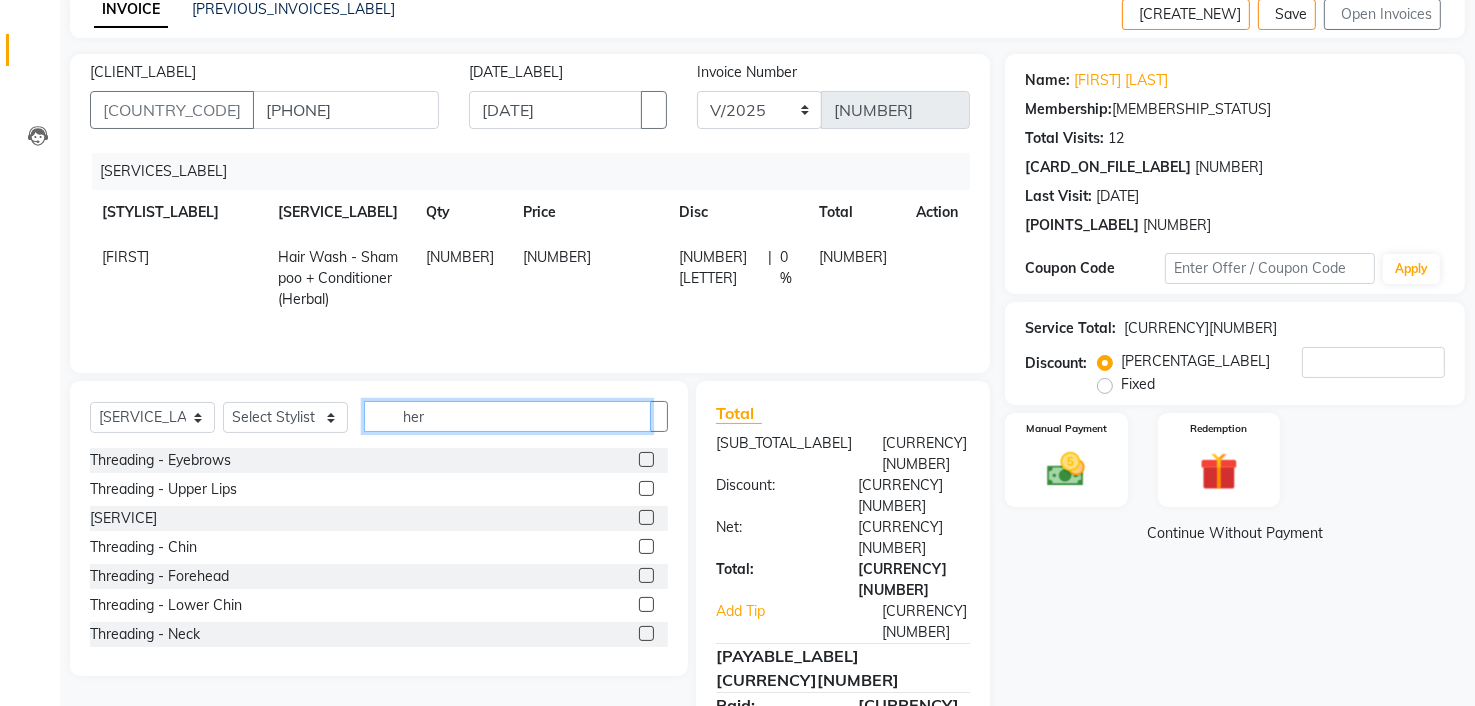 click on "her" at bounding box center (507, 416) 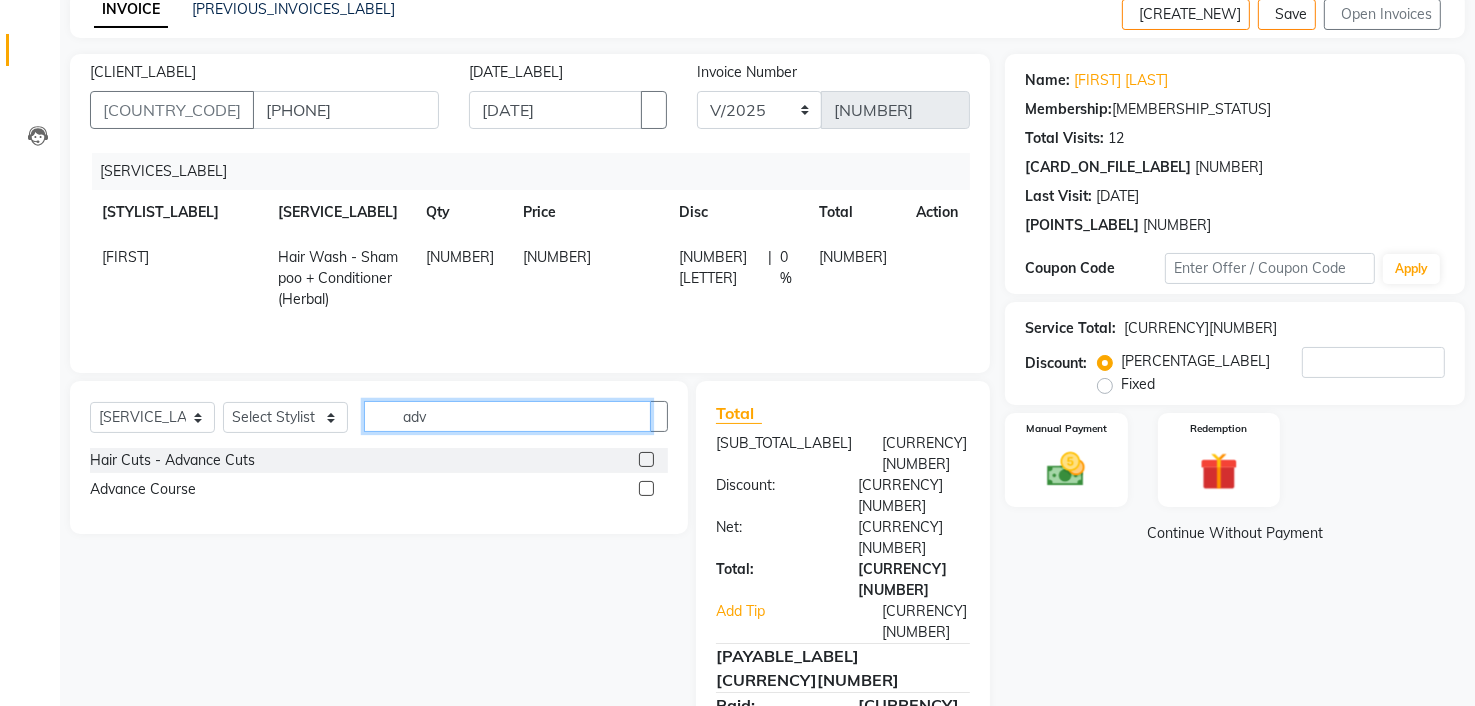 scroll, scrollTop: 52, scrollLeft: 0, axis: vertical 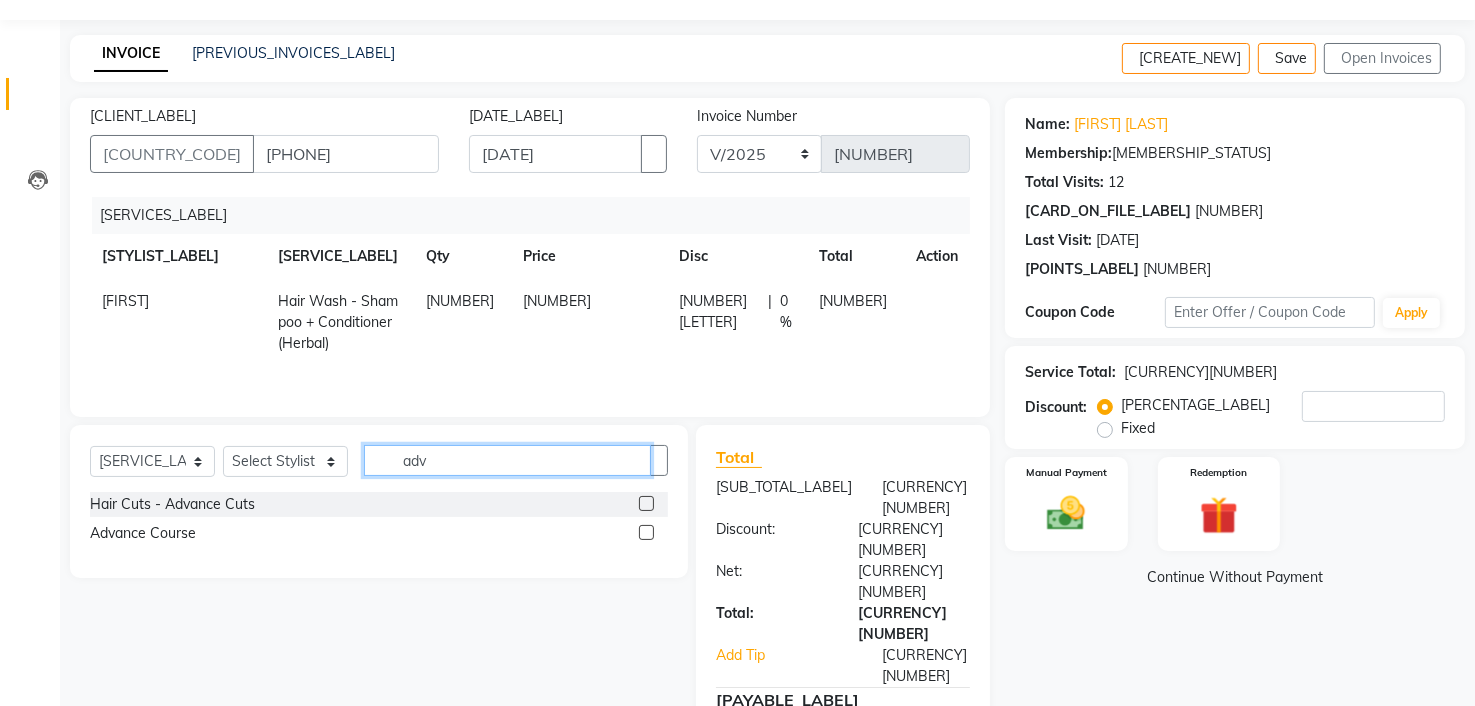 type on "adv" 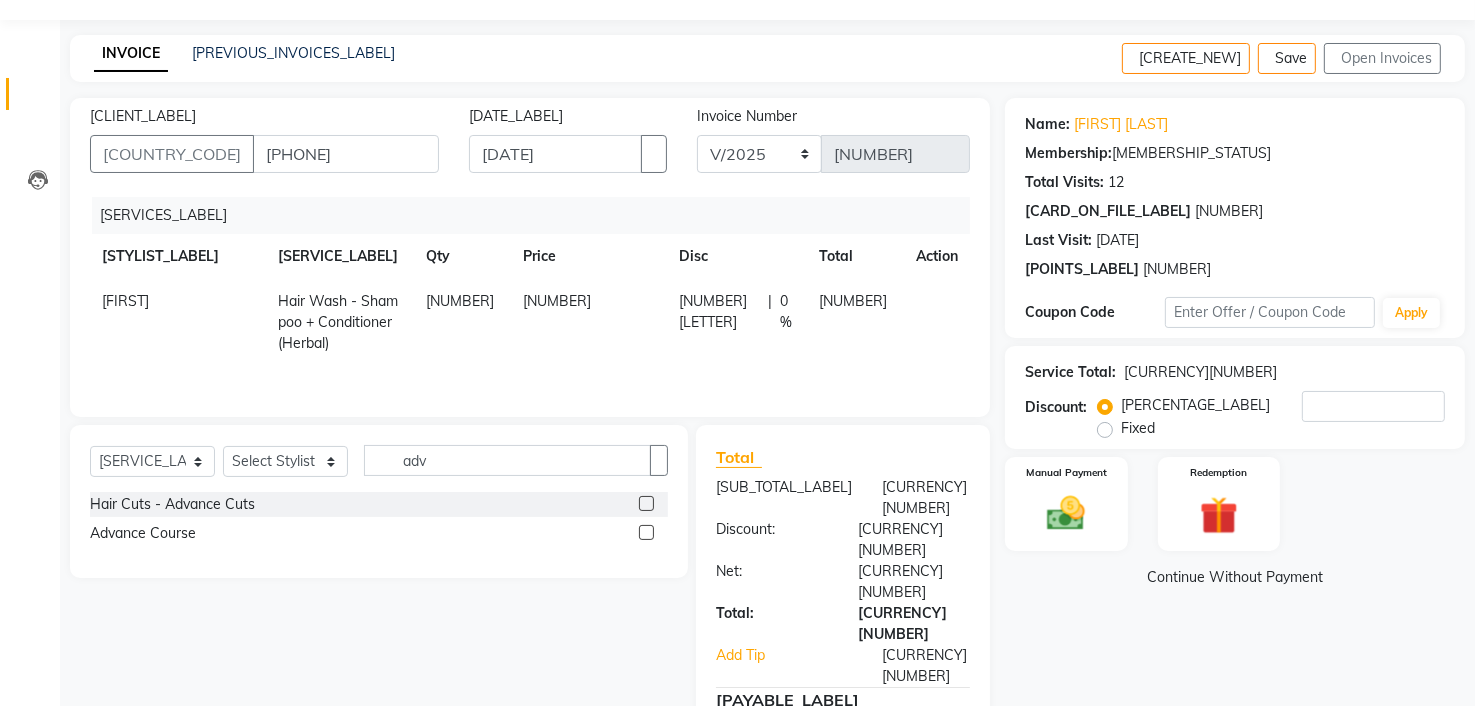 click at bounding box center (646, 503) 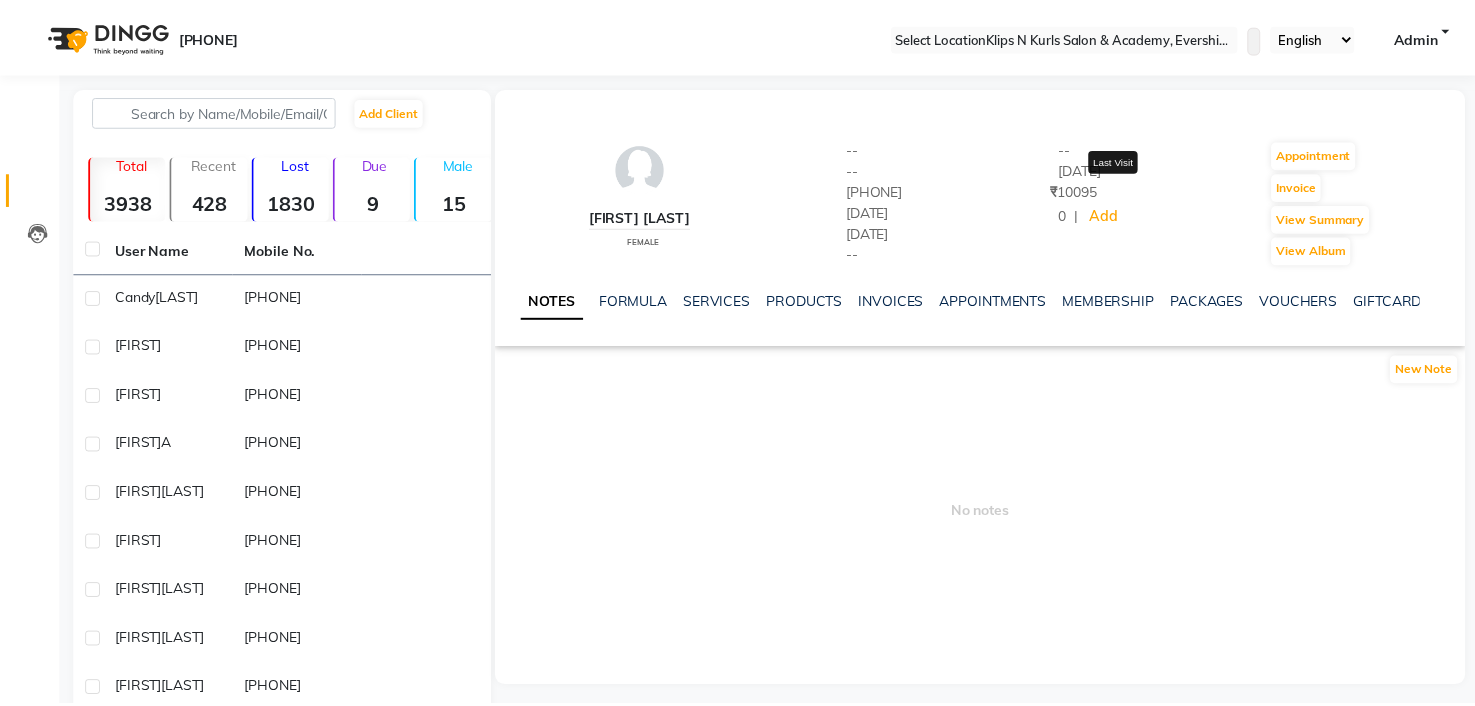 scroll, scrollTop: 0, scrollLeft: 0, axis: both 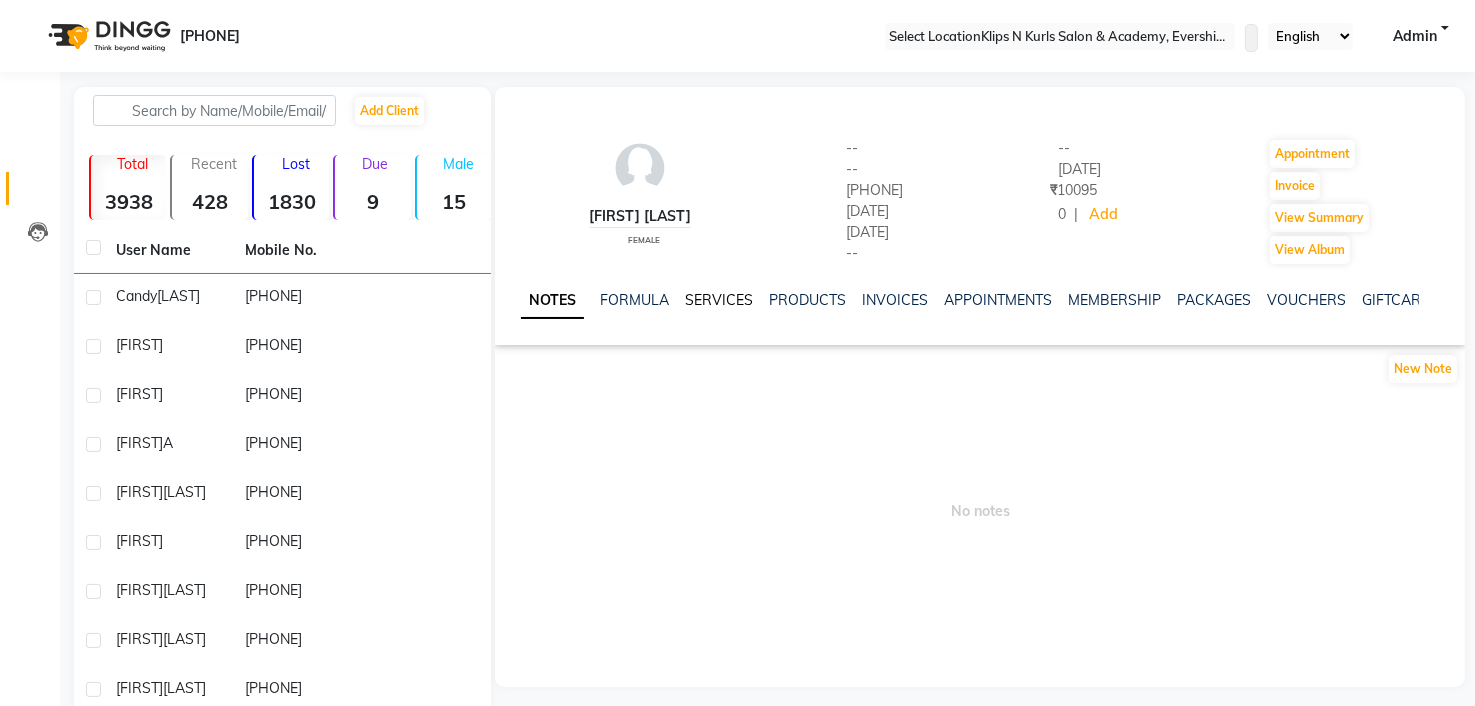click on "SERVICES" at bounding box center (719, 300) 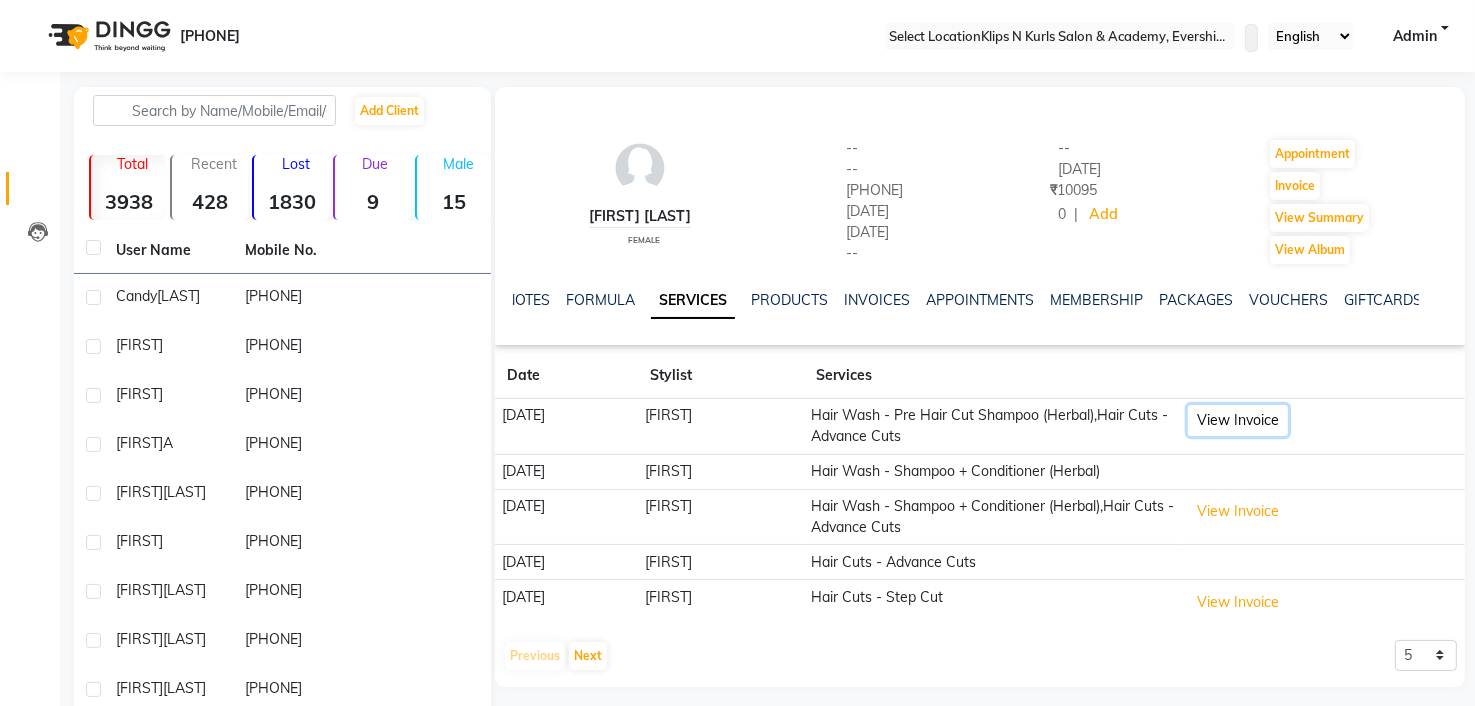 click on "View Invoice" at bounding box center [1238, 420] 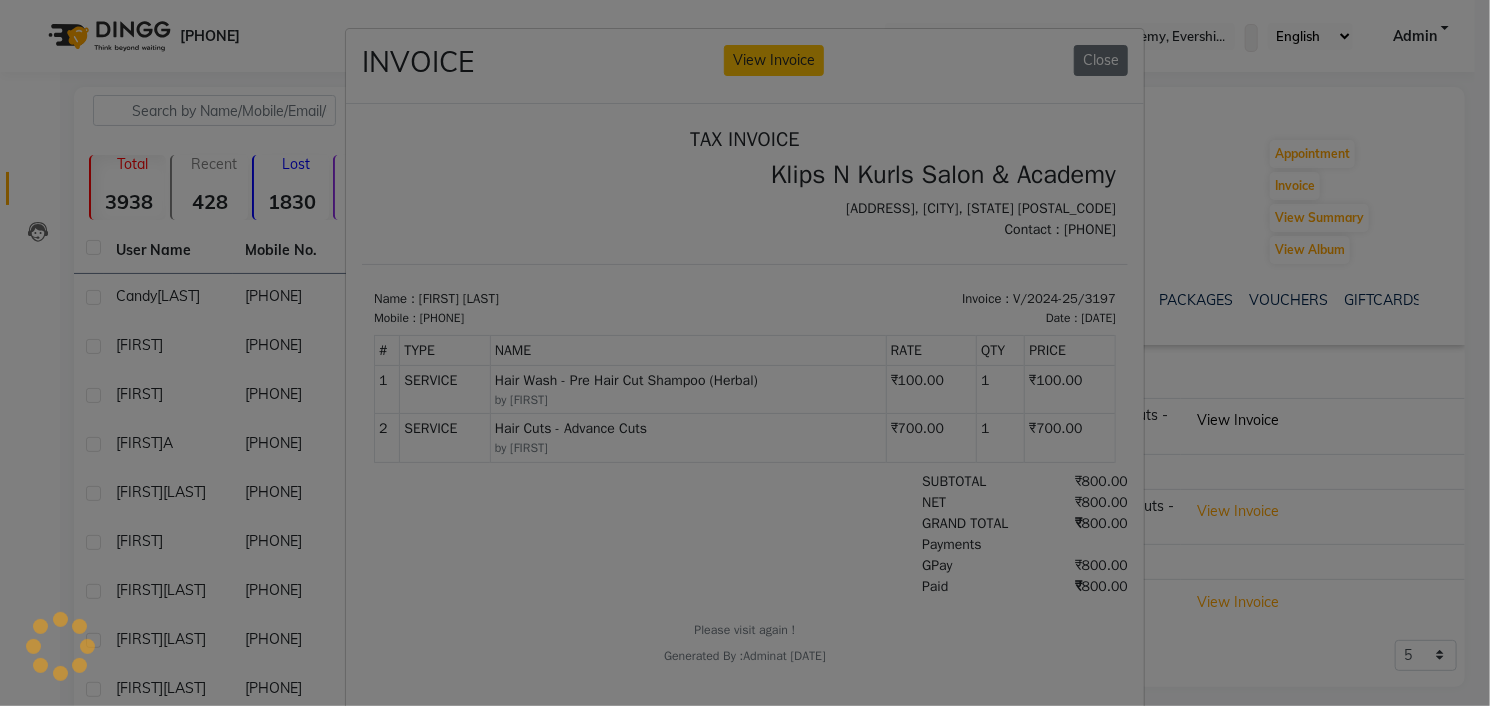 scroll, scrollTop: 0, scrollLeft: 0, axis: both 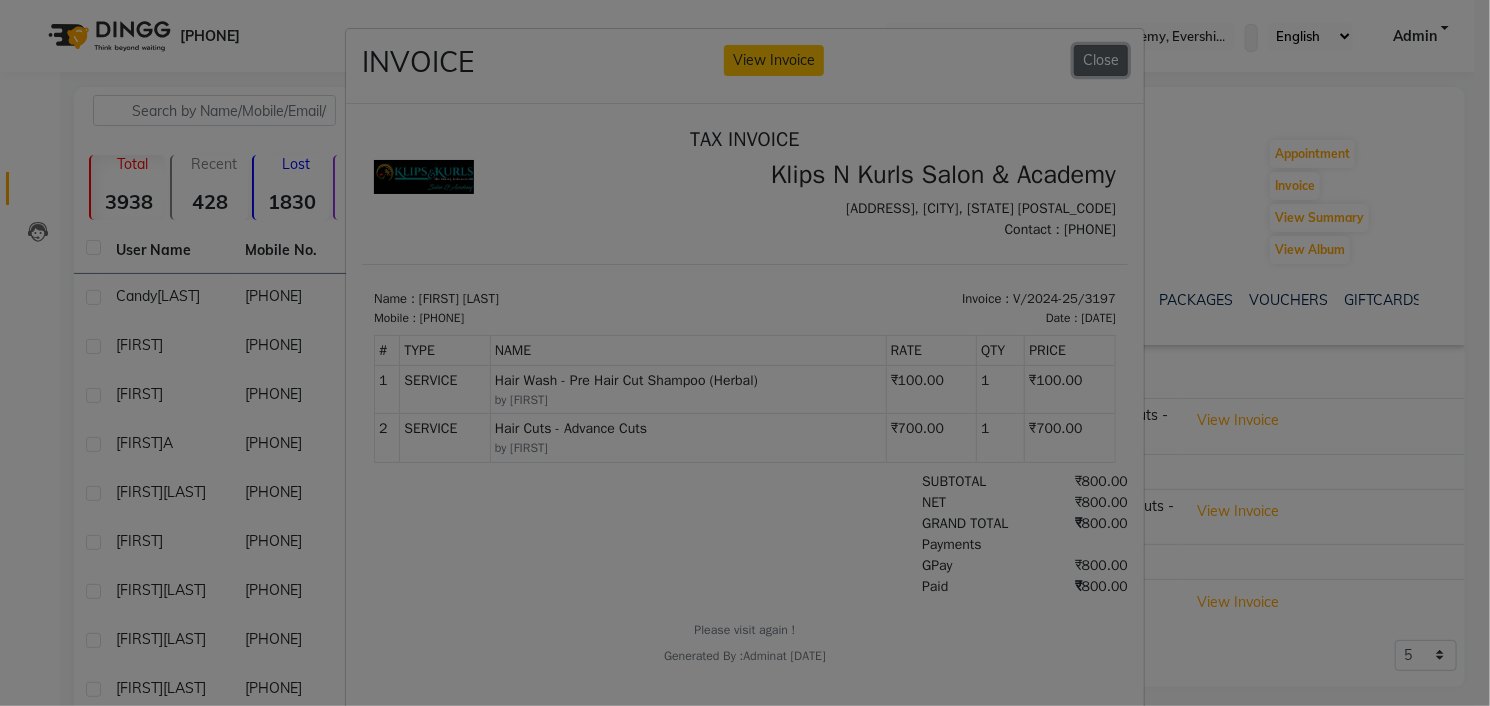 click on "Close" at bounding box center [1101, 60] 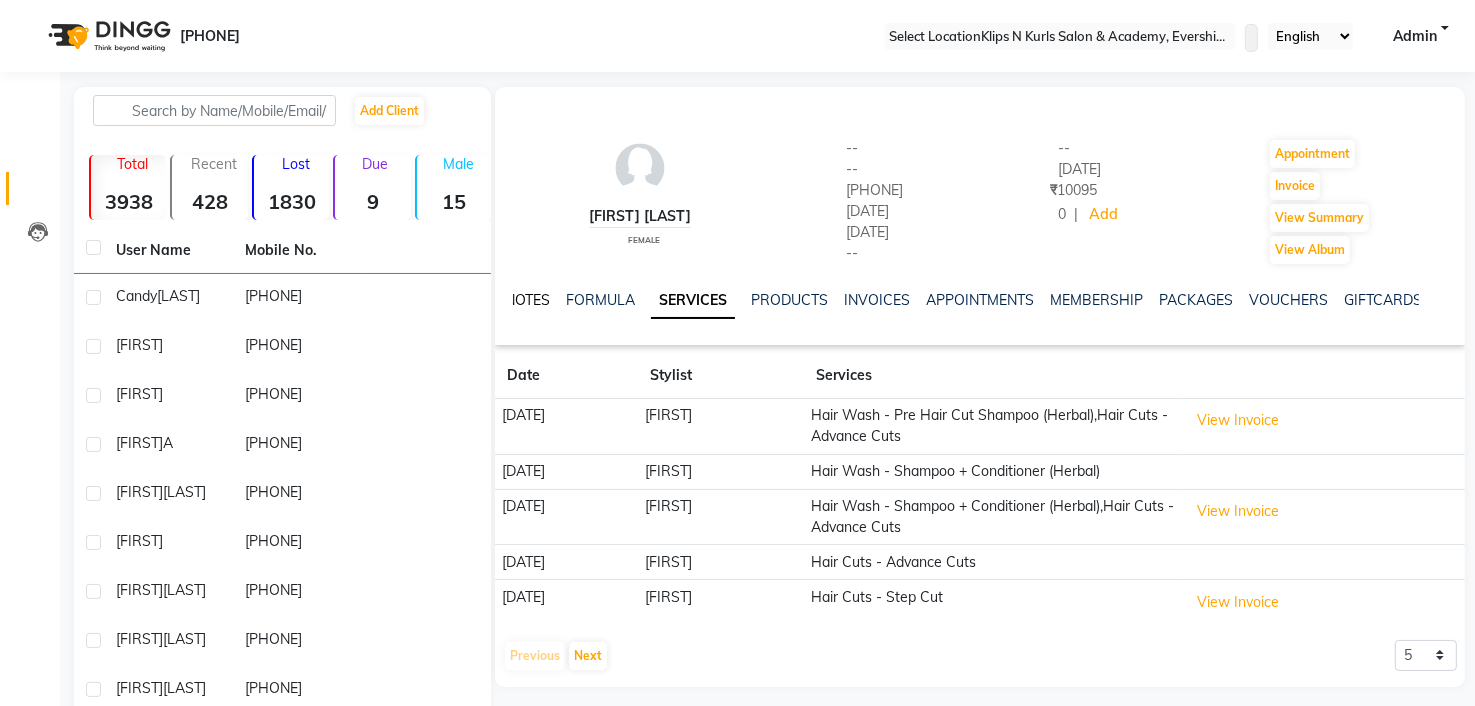 click on "NOTES" at bounding box center [527, 300] 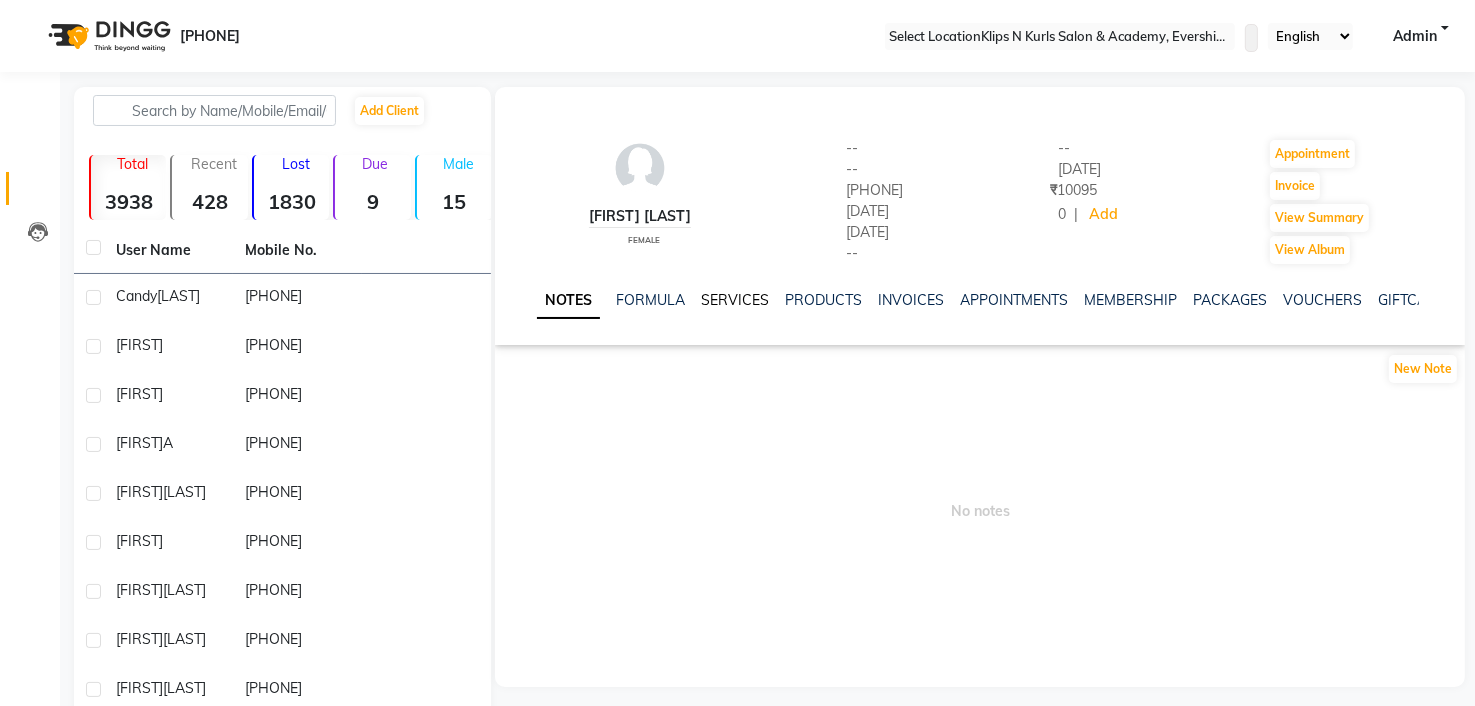 click on "SERVICES" at bounding box center (735, 300) 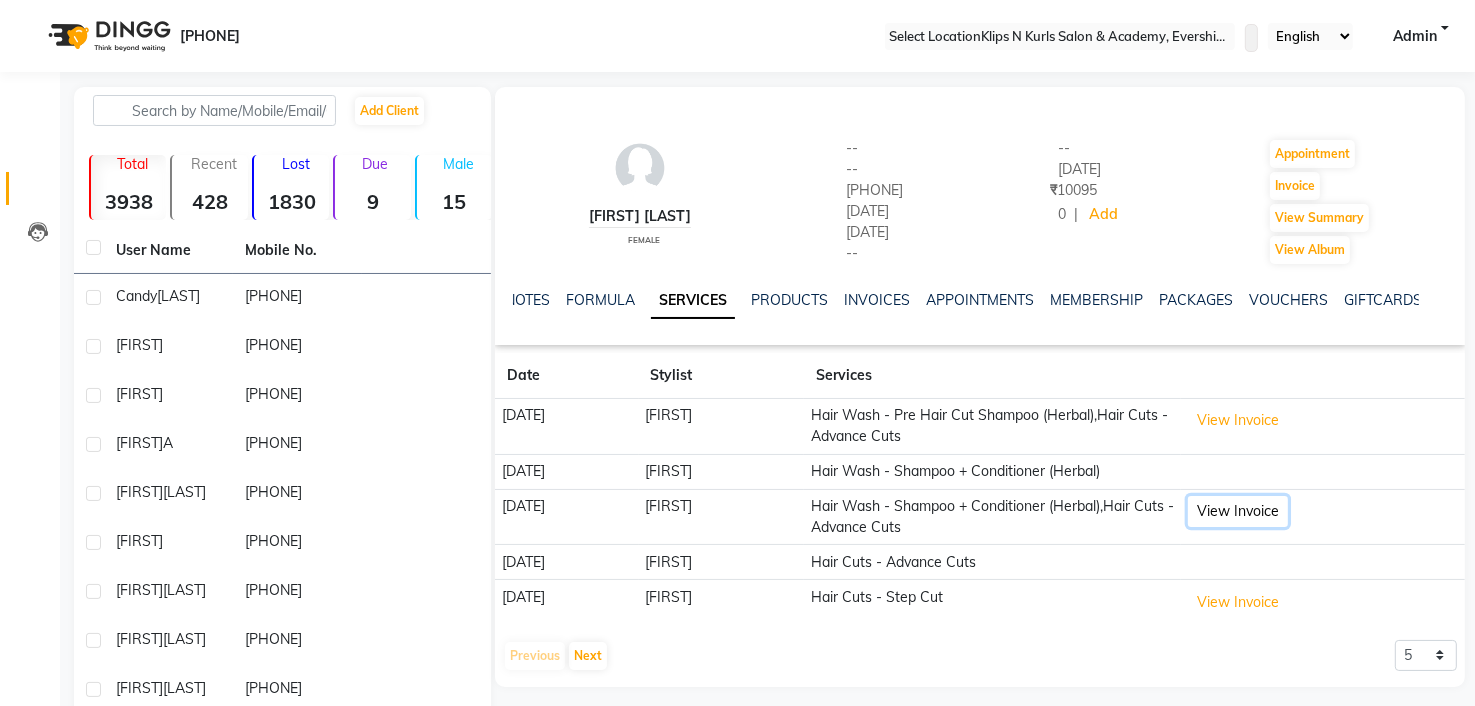 click on "View Invoice" at bounding box center (1238, 420) 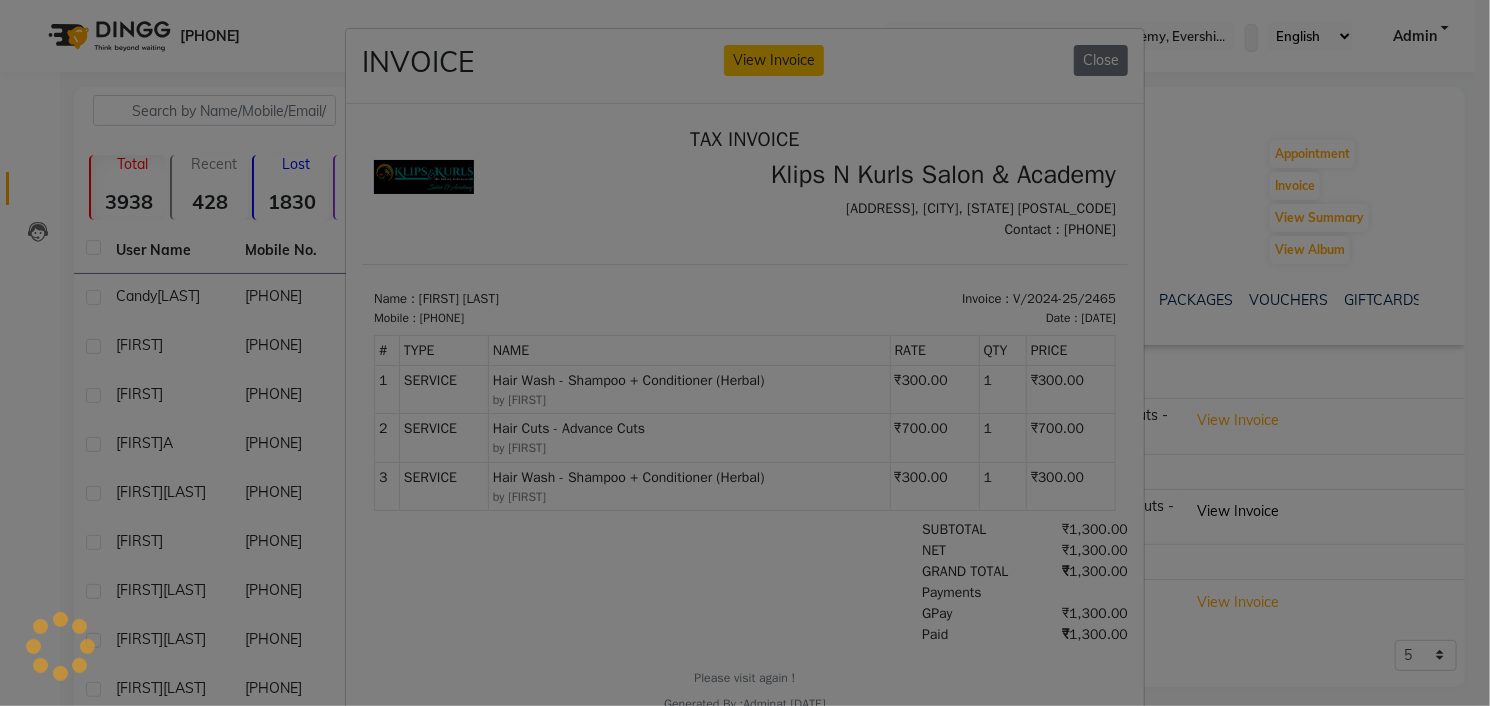 scroll, scrollTop: 0, scrollLeft: 0, axis: both 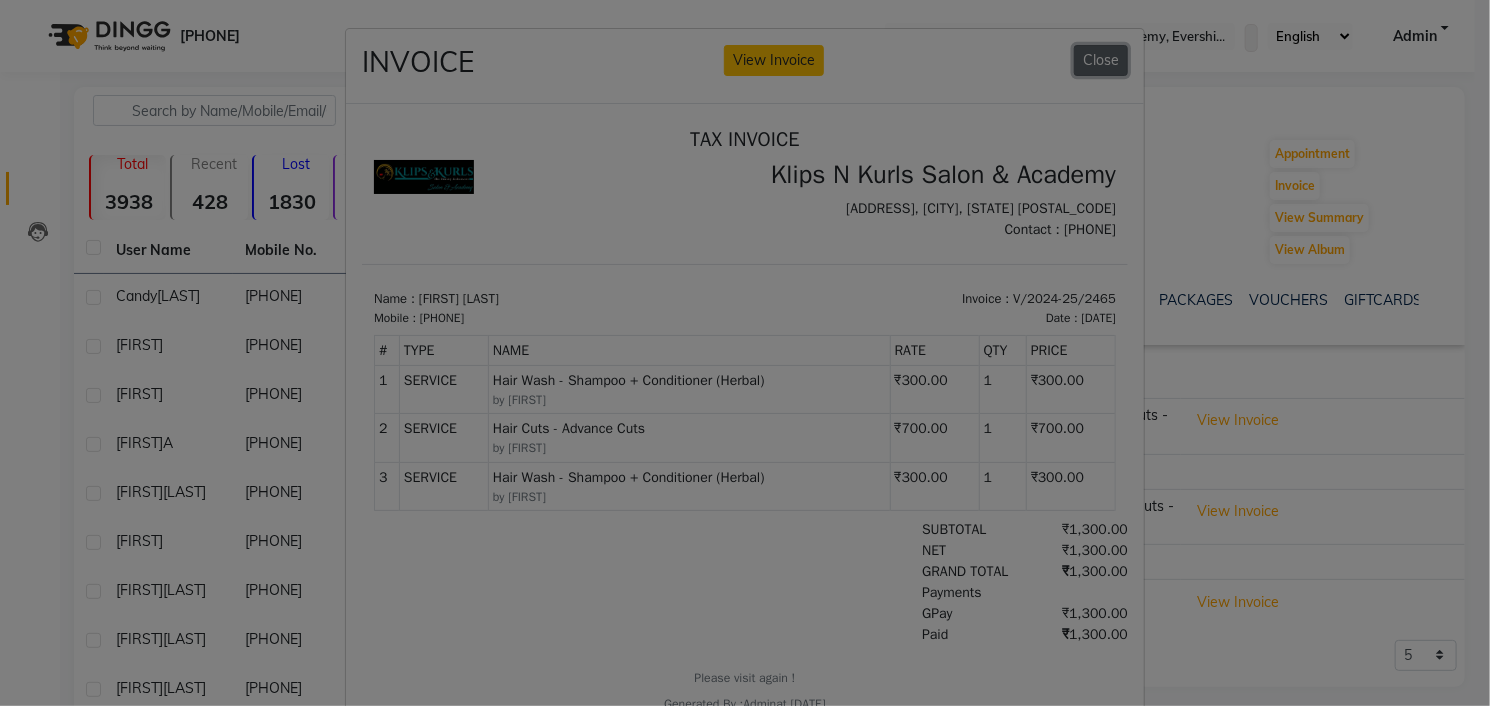click on "Close" at bounding box center [1101, 60] 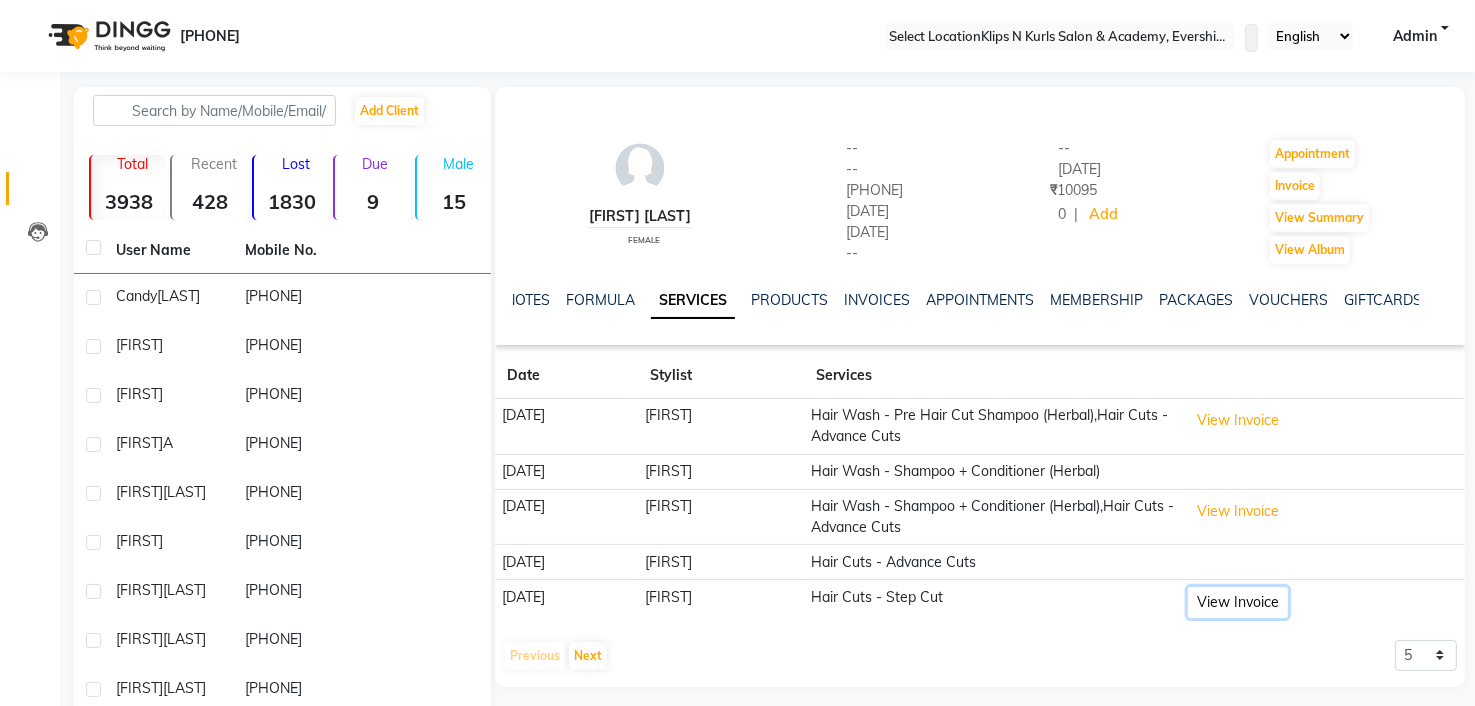click on "View Invoice" at bounding box center [1238, 420] 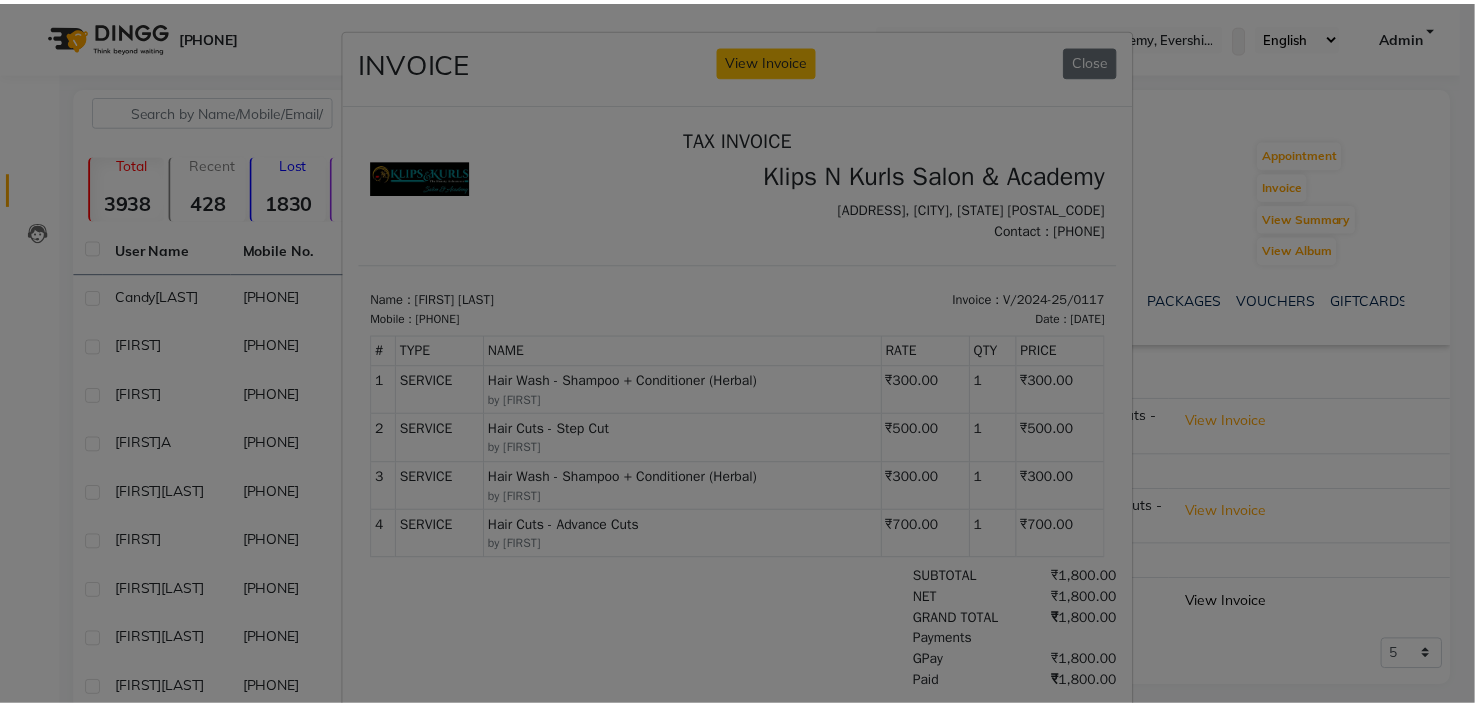scroll, scrollTop: 0, scrollLeft: 0, axis: both 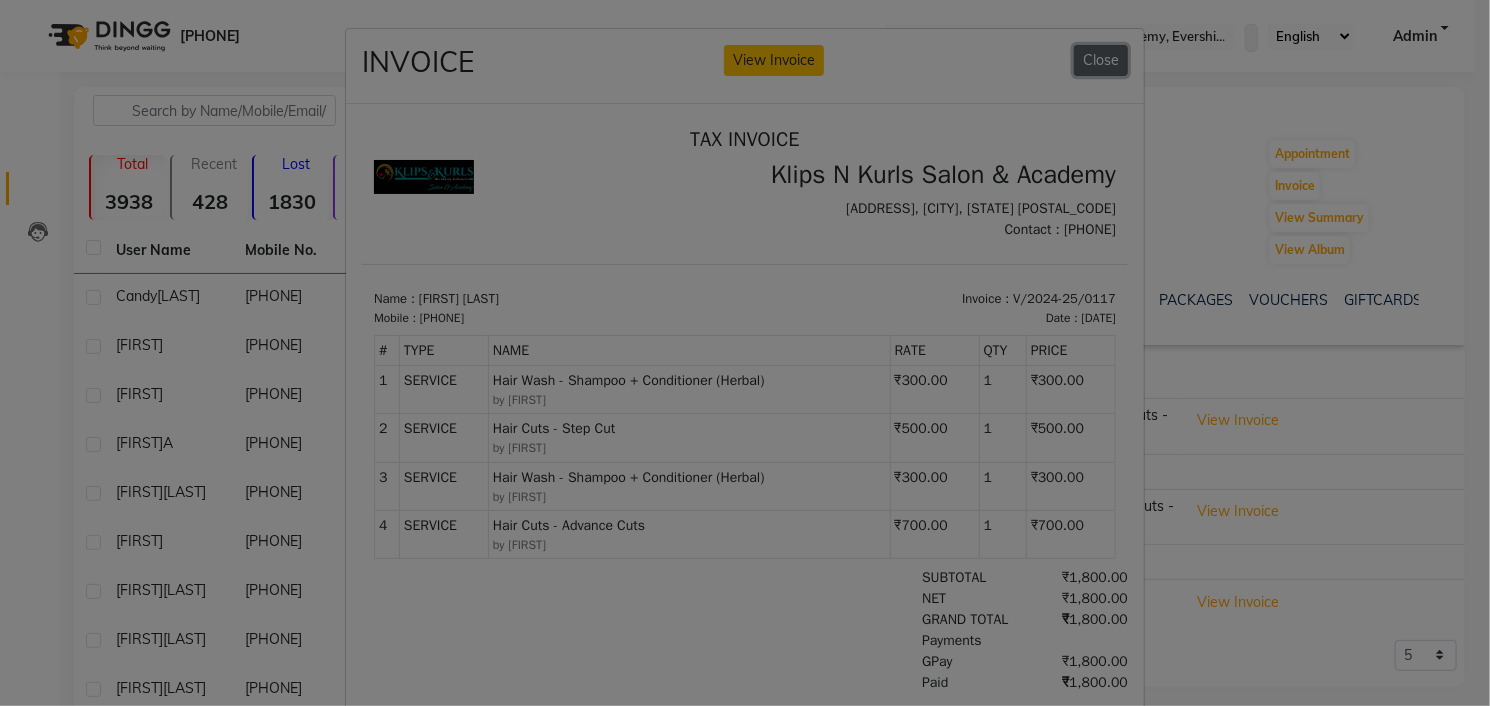 click on "Close" at bounding box center (1101, 60) 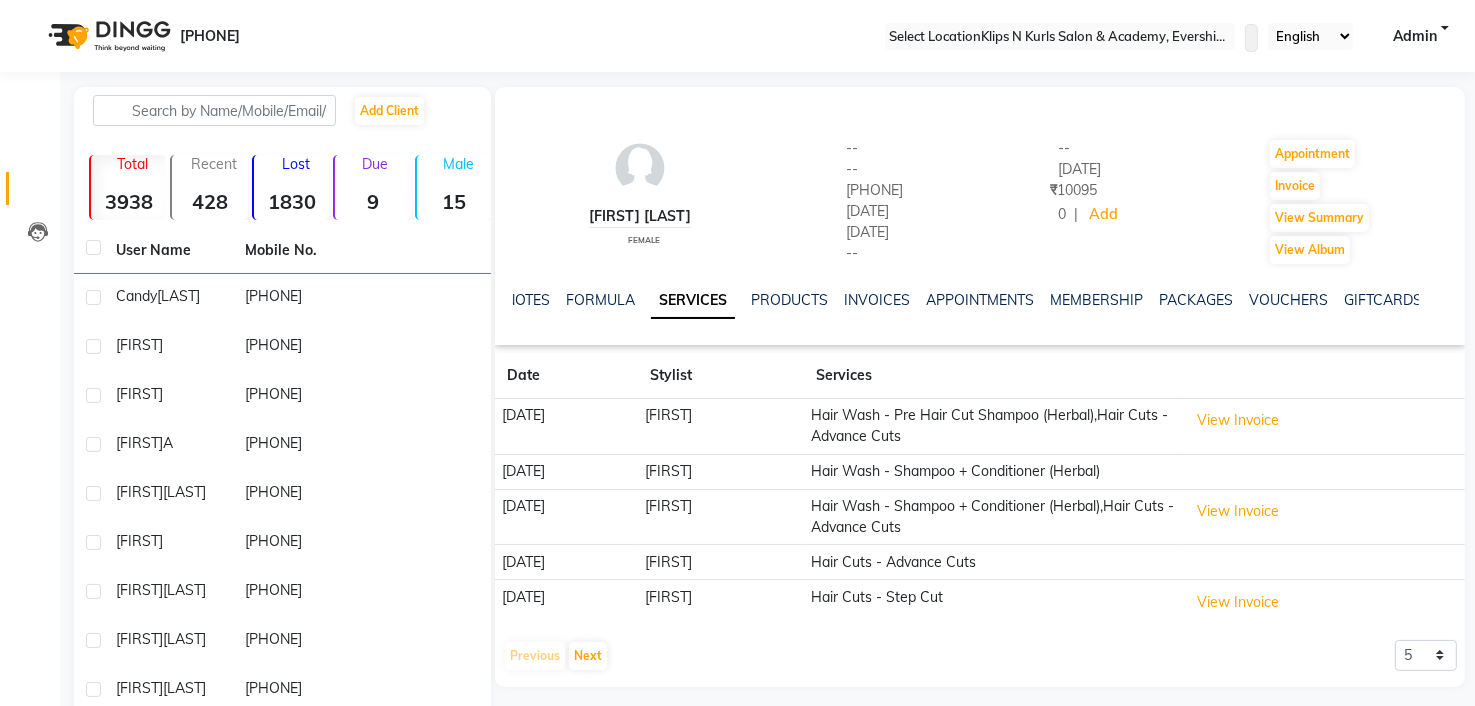 click on "08047224946 Select Location × Klips N Kurls Salon & Academy, Evershine City  WhatsApp Status  ✕ Status:  Disconnected Most Recent Message: 28-06-2025     08:13 PM Recent Service Activity: 29-06-2025     12:09 PM  08047224946 Whatsapp Settings English ENGLISH Español العربية मराठी हिंदी ગુજરાતી தமிழ் 中文 Notifications nothing to show Admin Manage Profile Change Password Sign out  Version:3.14.0" at bounding box center [737, 36] 